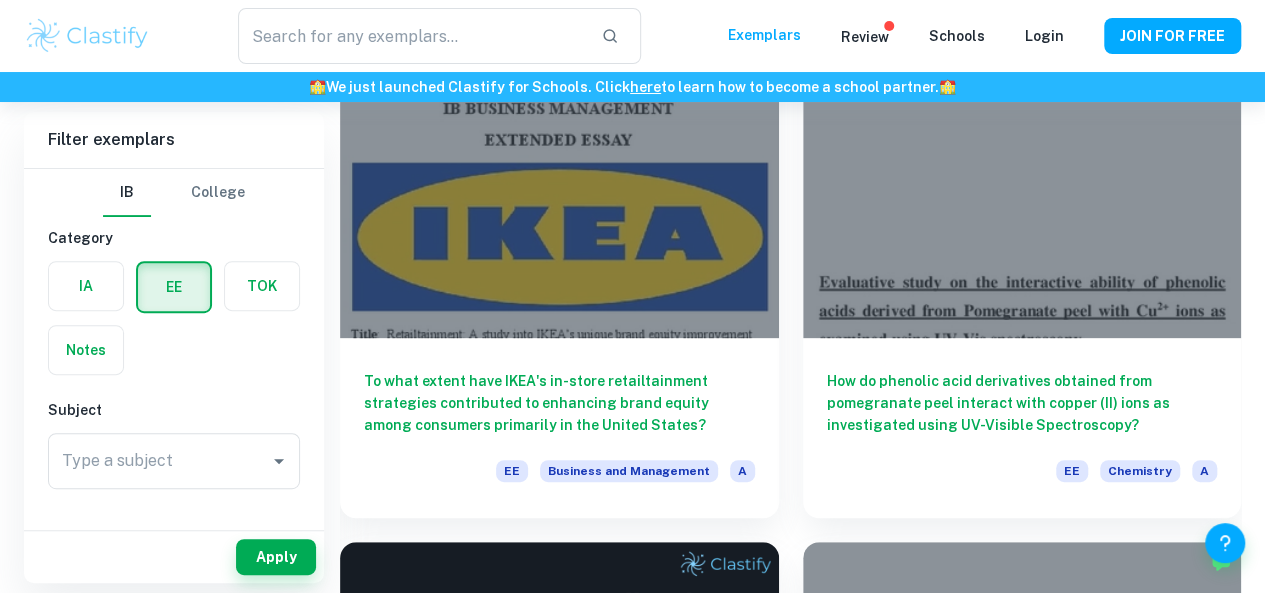 scroll, scrollTop: 248, scrollLeft: 0, axis: vertical 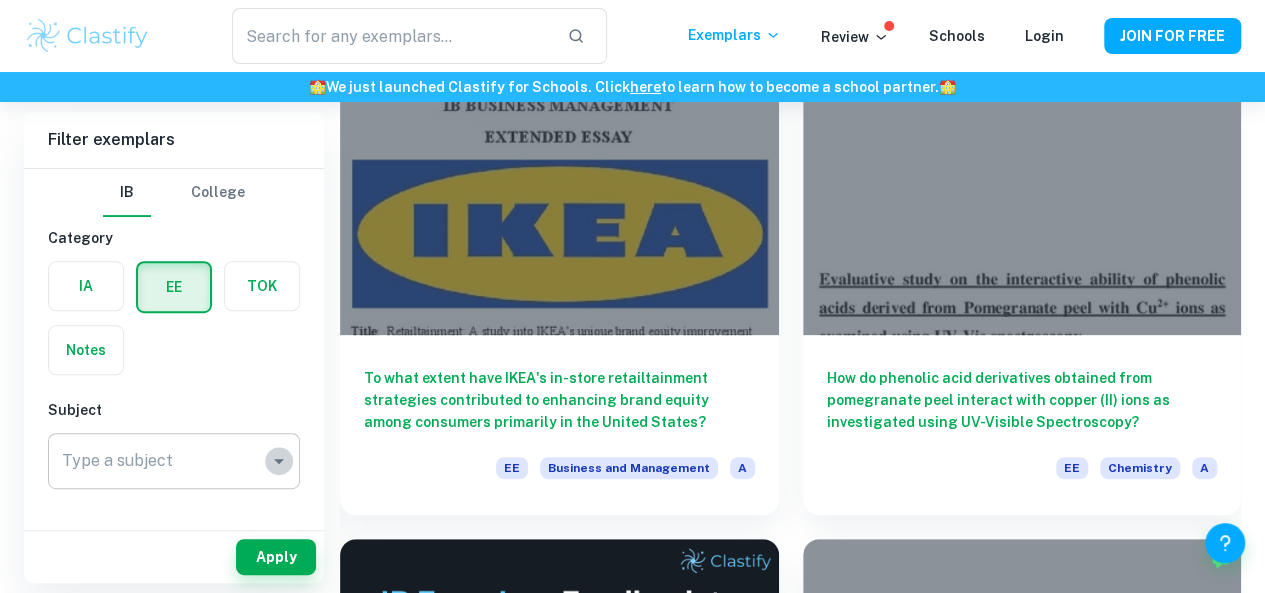 click 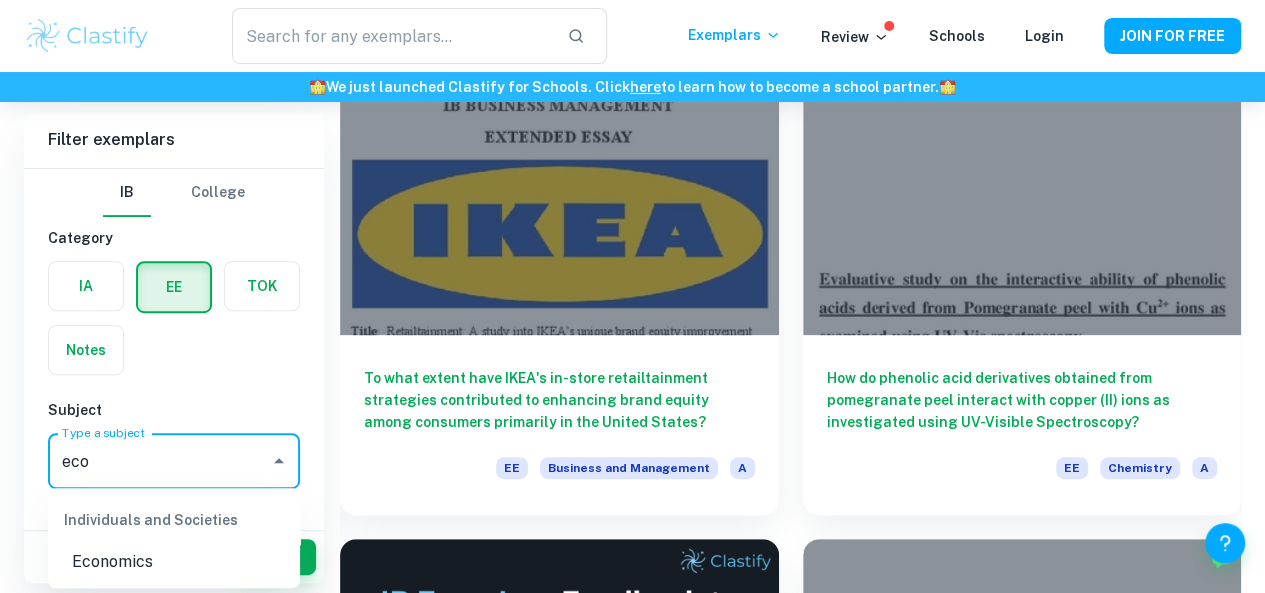 click on "Economics" at bounding box center (174, 562) 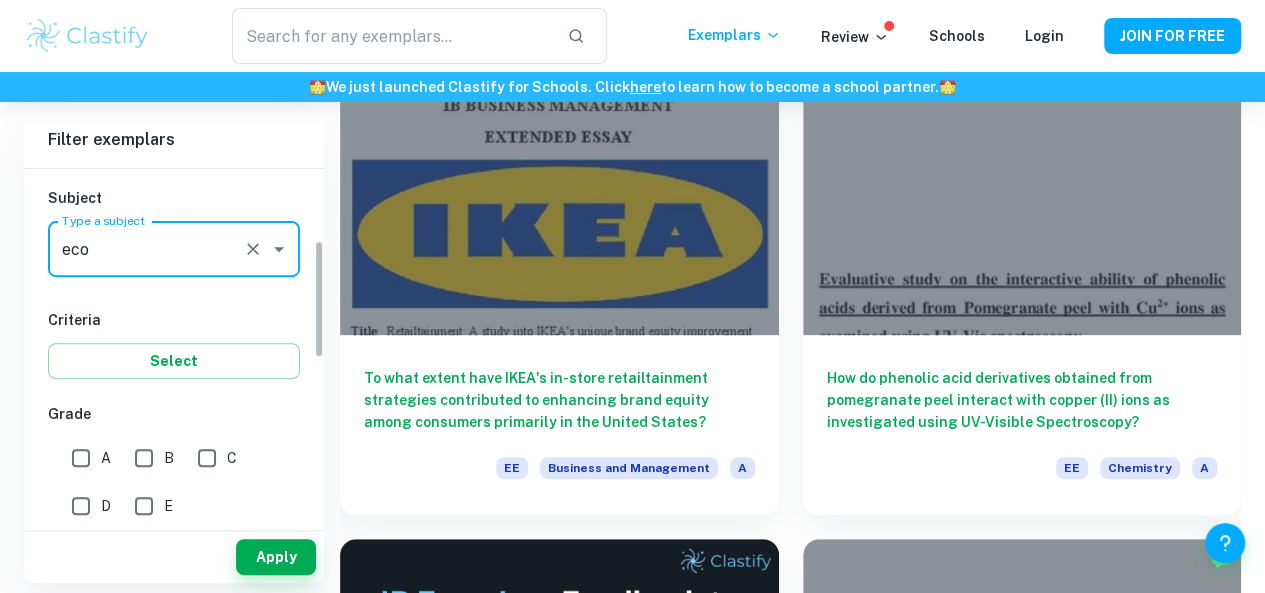 scroll, scrollTop: 213, scrollLeft: 0, axis: vertical 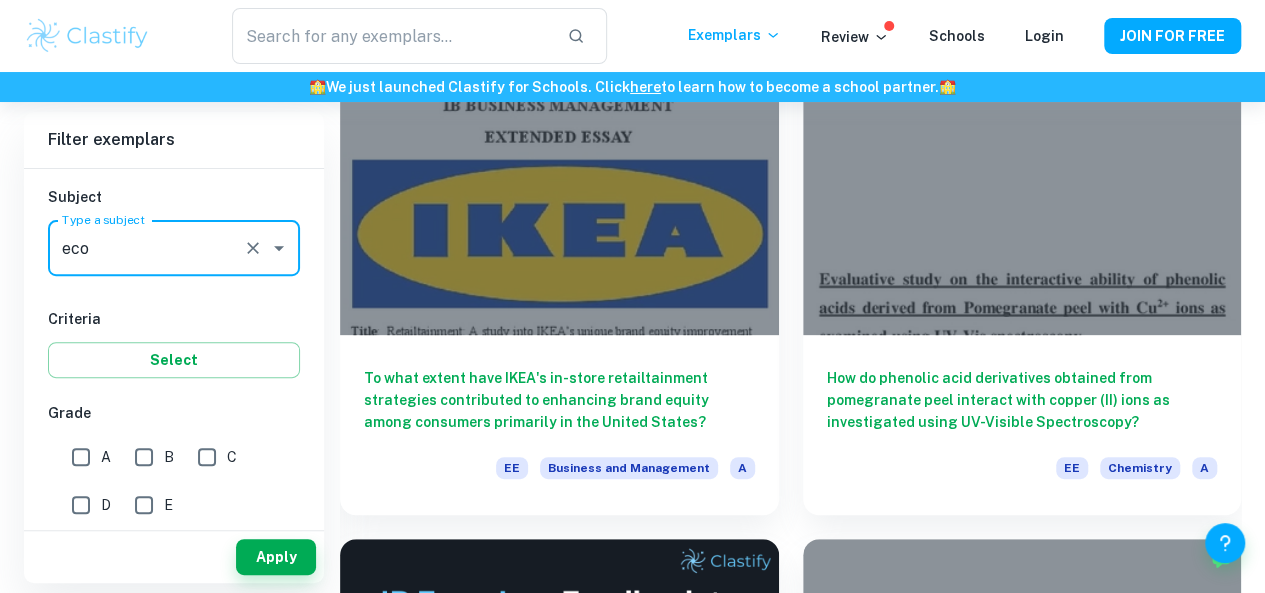 type on "Economics" 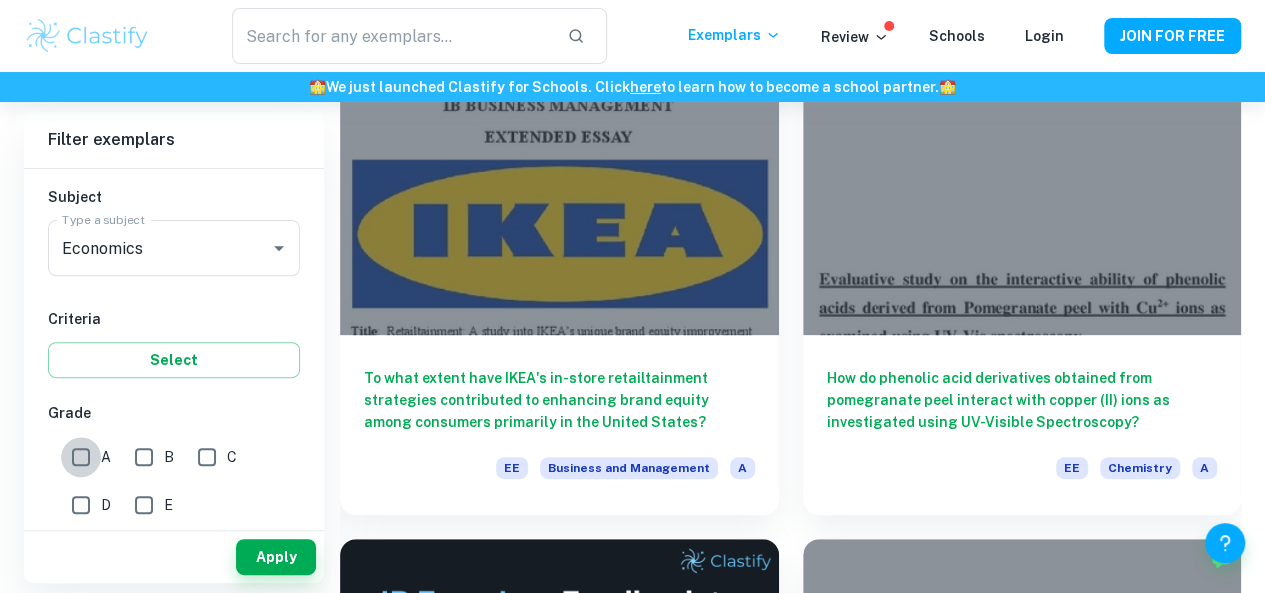 click on "A" at bounding box center [81, 457] 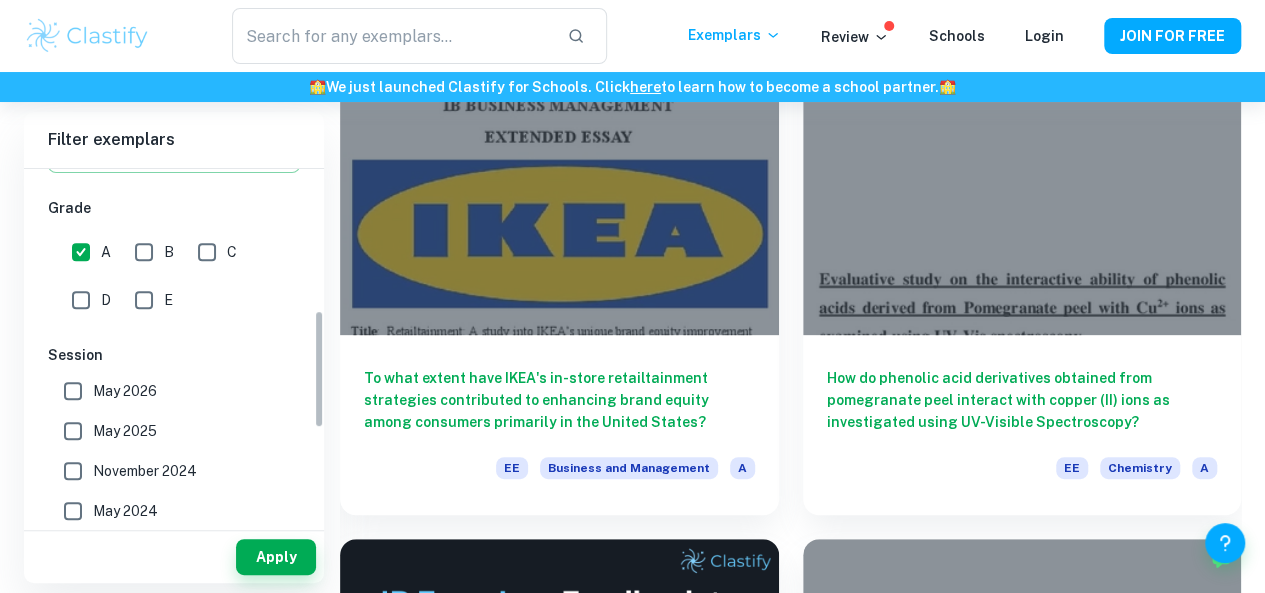 scroll, scrollTop: 423, scrollLeft: 0, axis: vertical 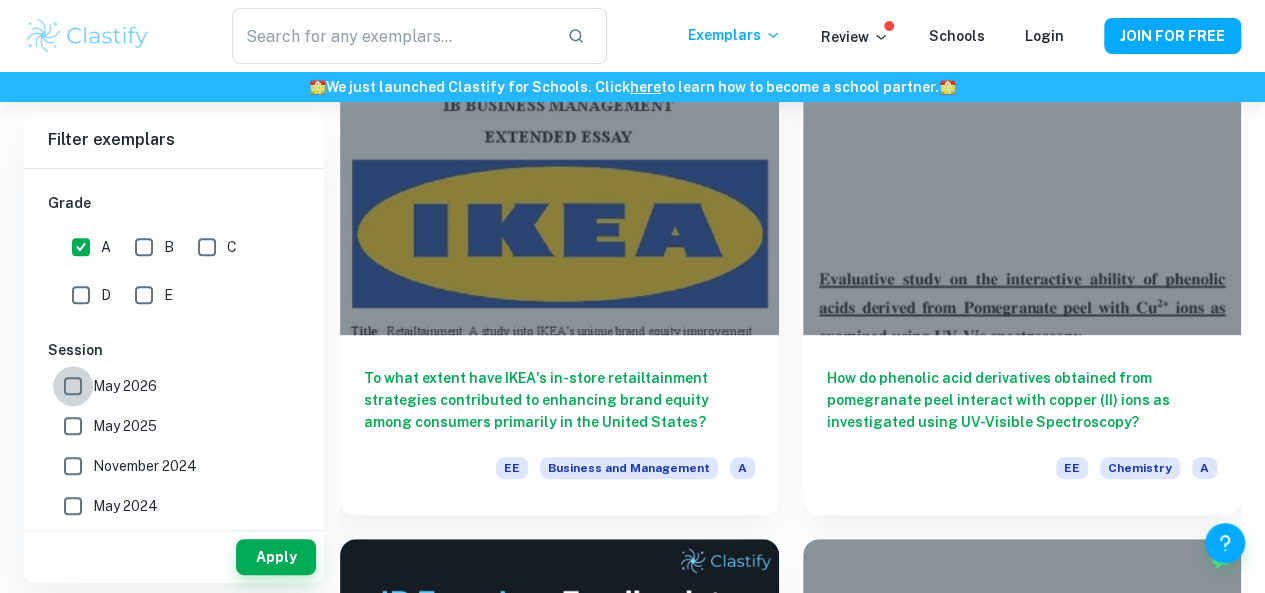 click on "May 2026" at bounding box center [73, 386] 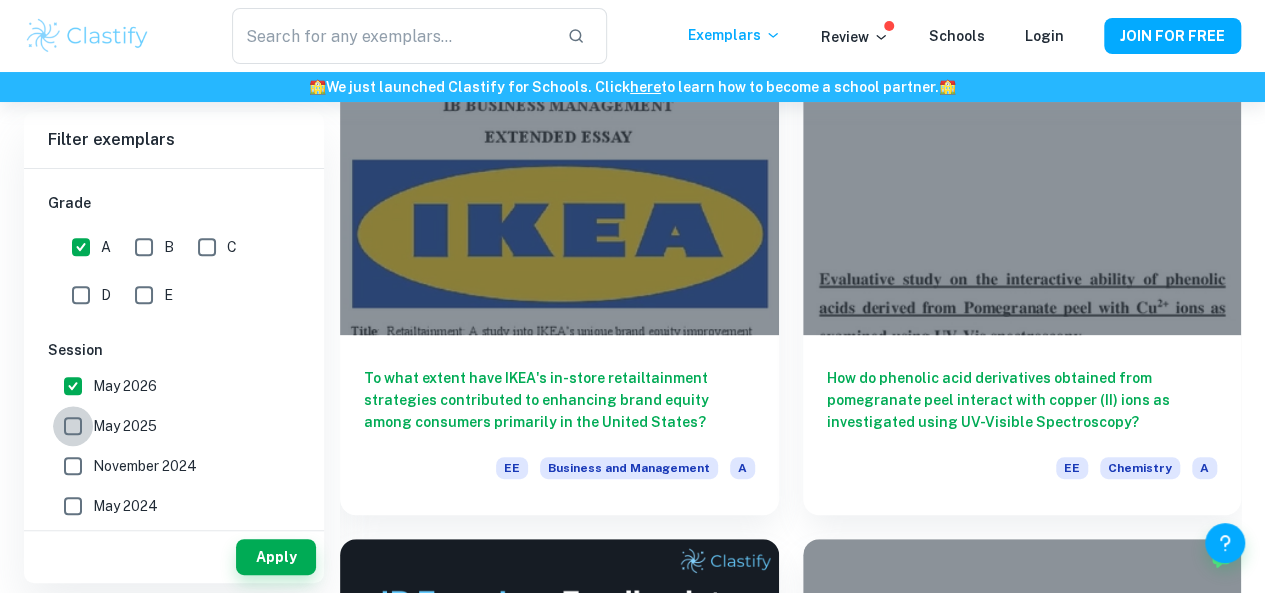 click on "May 2025" at bounding box center (73, 426) 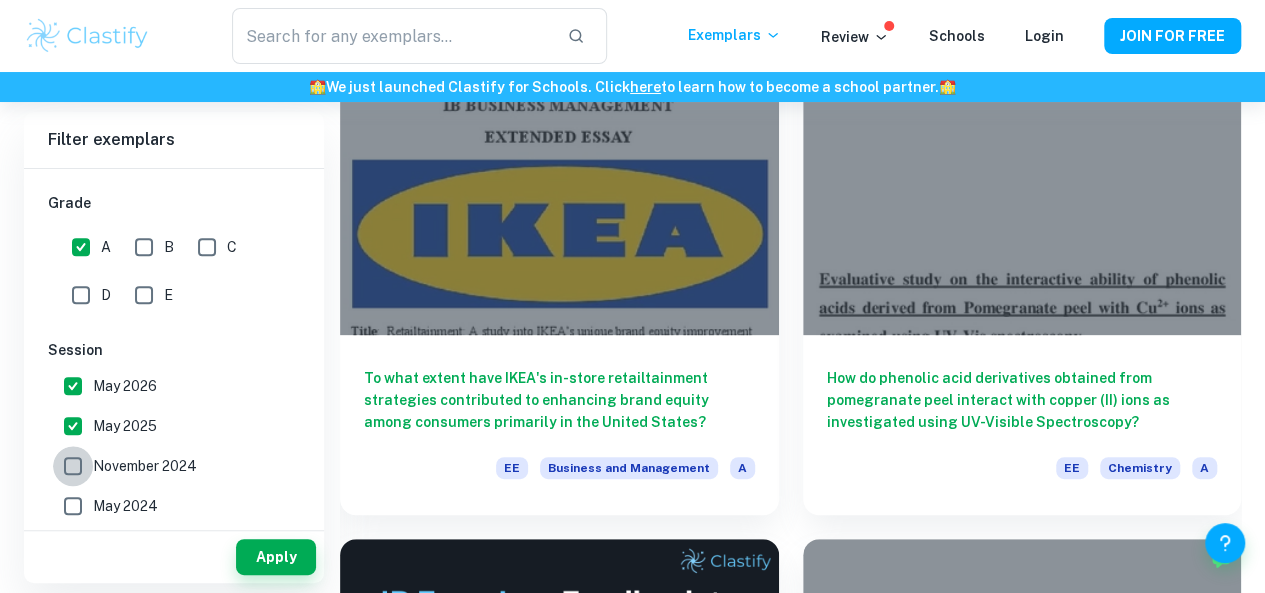 click on "November 2024" at bounding box center (73, 466) 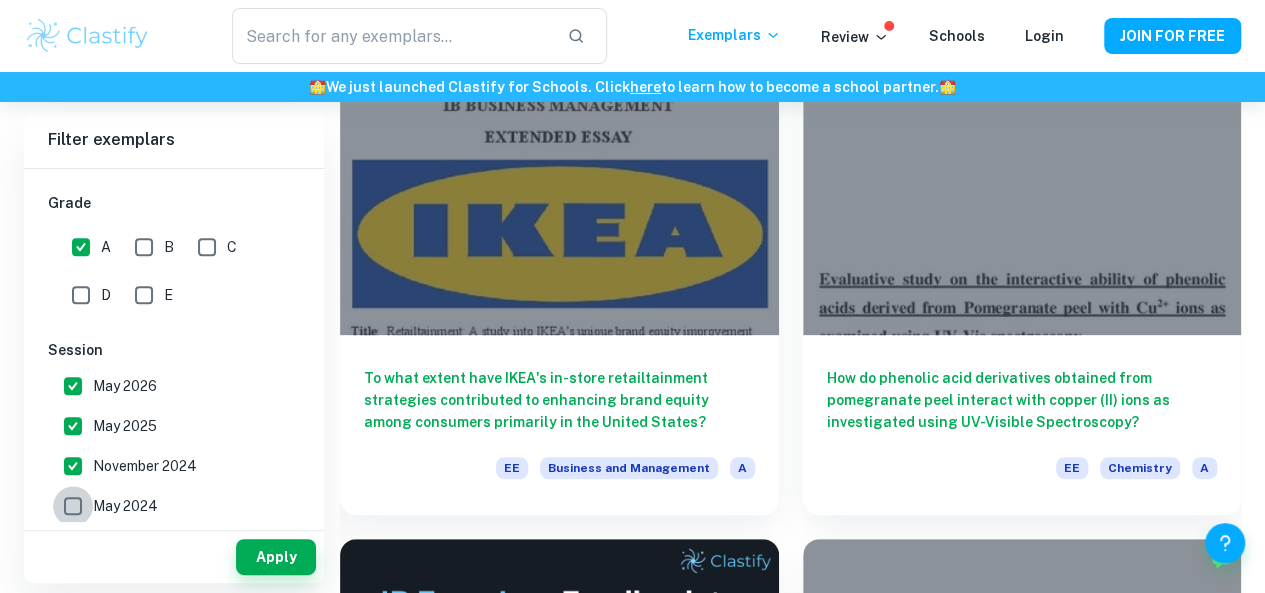 click on "May 2024" at bounding box center [73, 506] 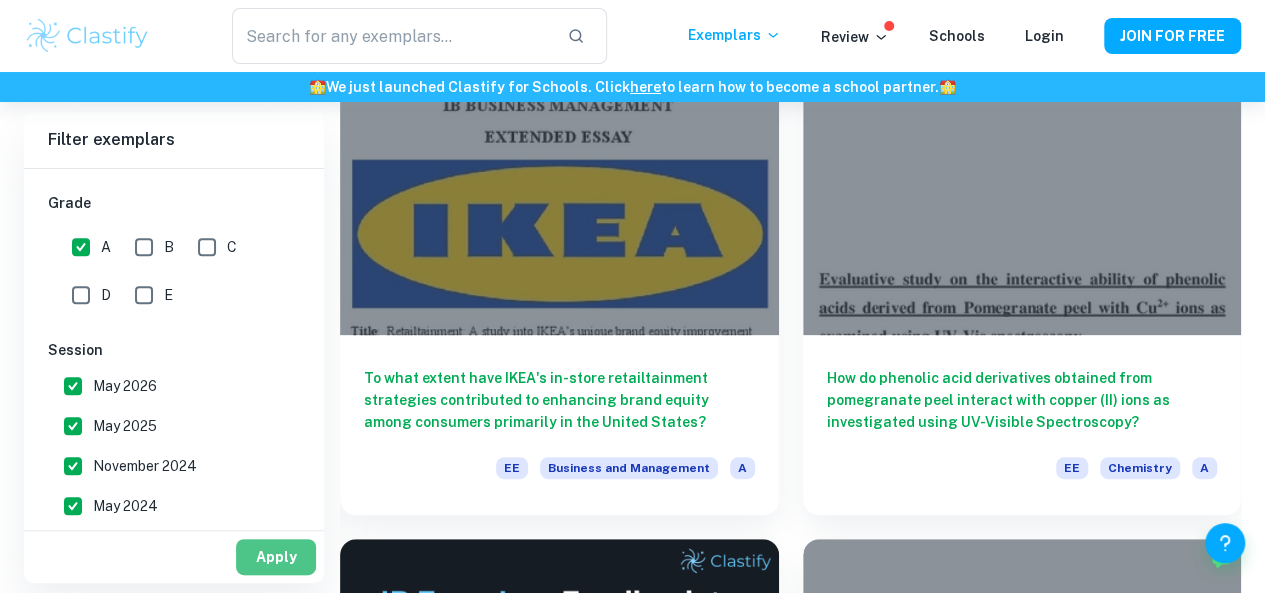 click on "Apply" at bounding box center (276, 557) 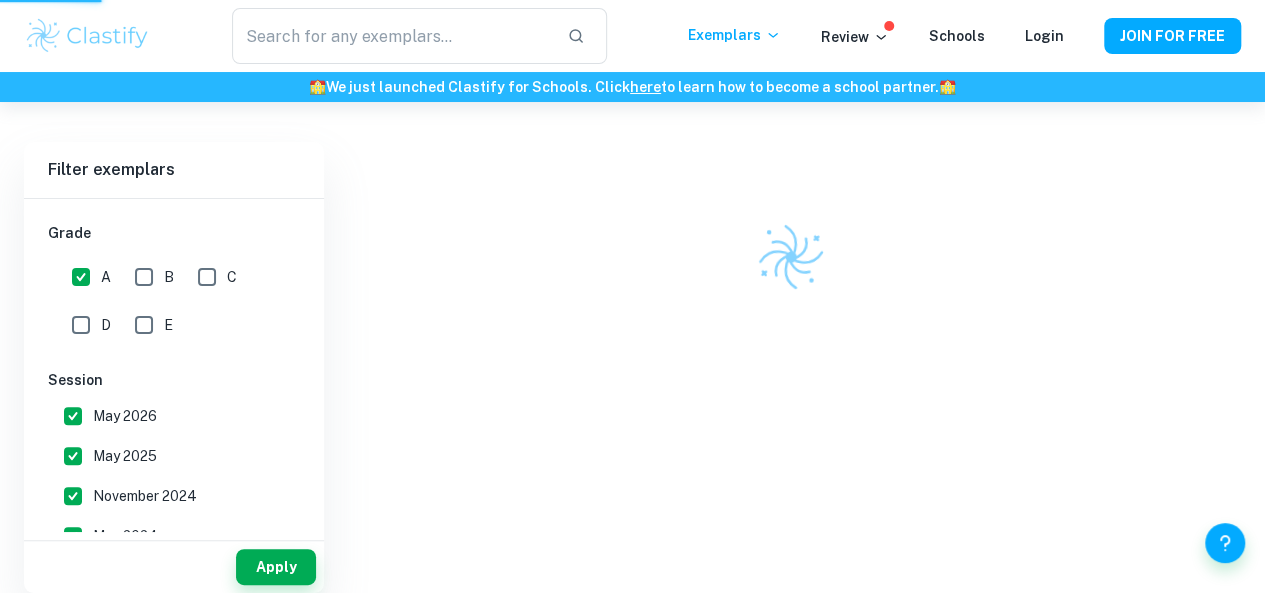 scroll, scrollTop: 102, scrollLeft: 0, axis: vertical 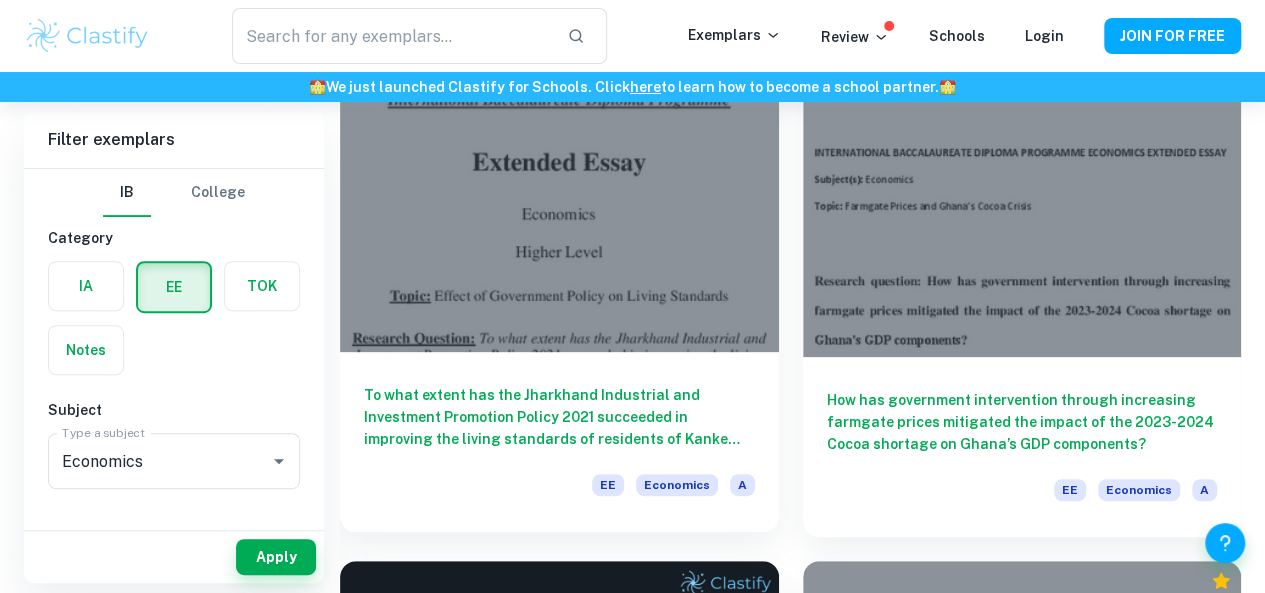 click on "To what extent has the Jharkhand Industrial and  Investment Promotion Policy 2021 succeeded in improving the living  standards of residents of Kanke Block in the Ranchi district of  Jharkhand?" at bounding box center [559, 417] 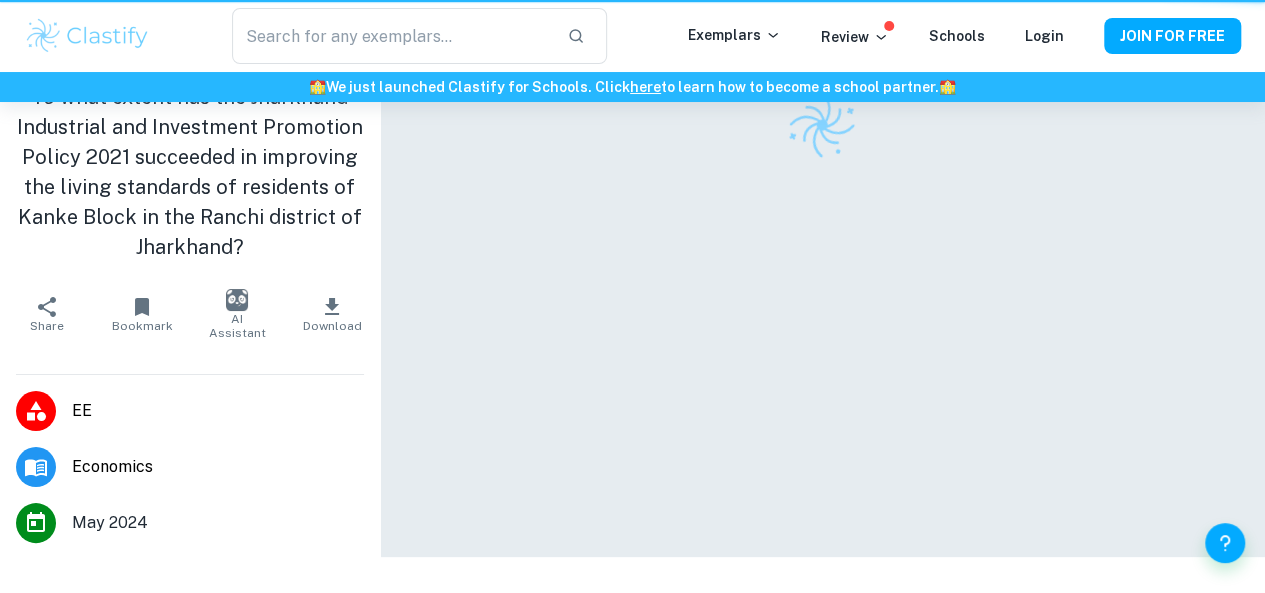 scroll, scrollTop: 0, scrollLeft: 0, axis: both 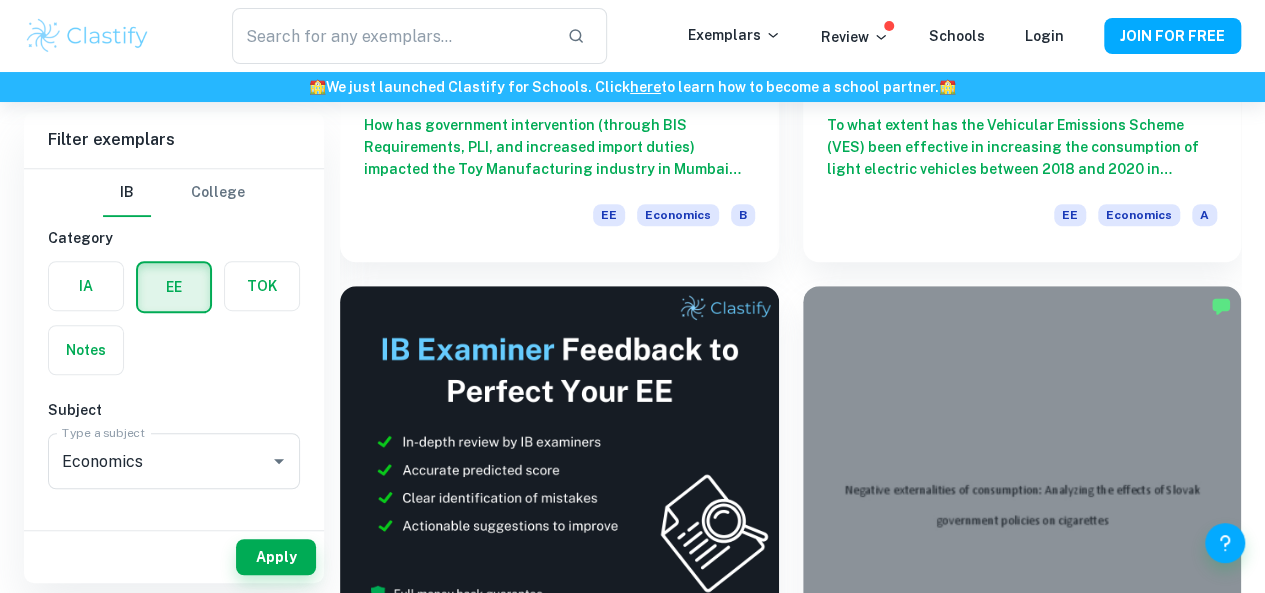 click on "How effective are the policies implemented by the Shenzhen  Government in addressing the overconsumption of cigarettes in Shenzhen  City(深圳市), China?" at bounding box center (1022, 1208) 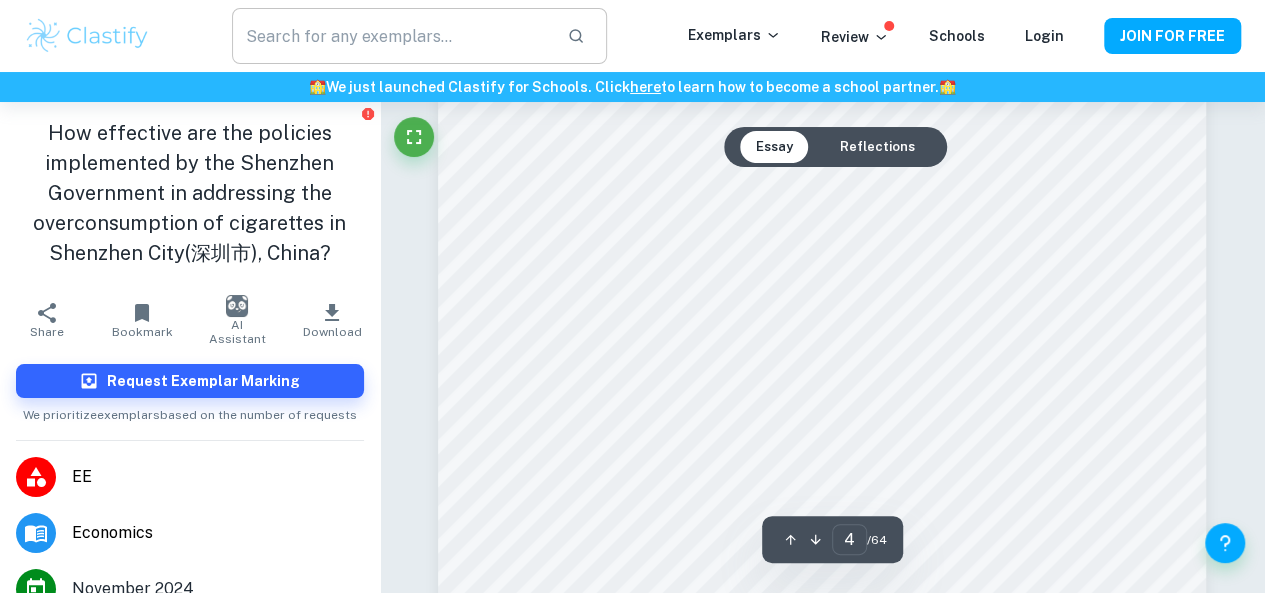 scroll, scrollTop: 3867, scrollLeft: 0, axis: vertical 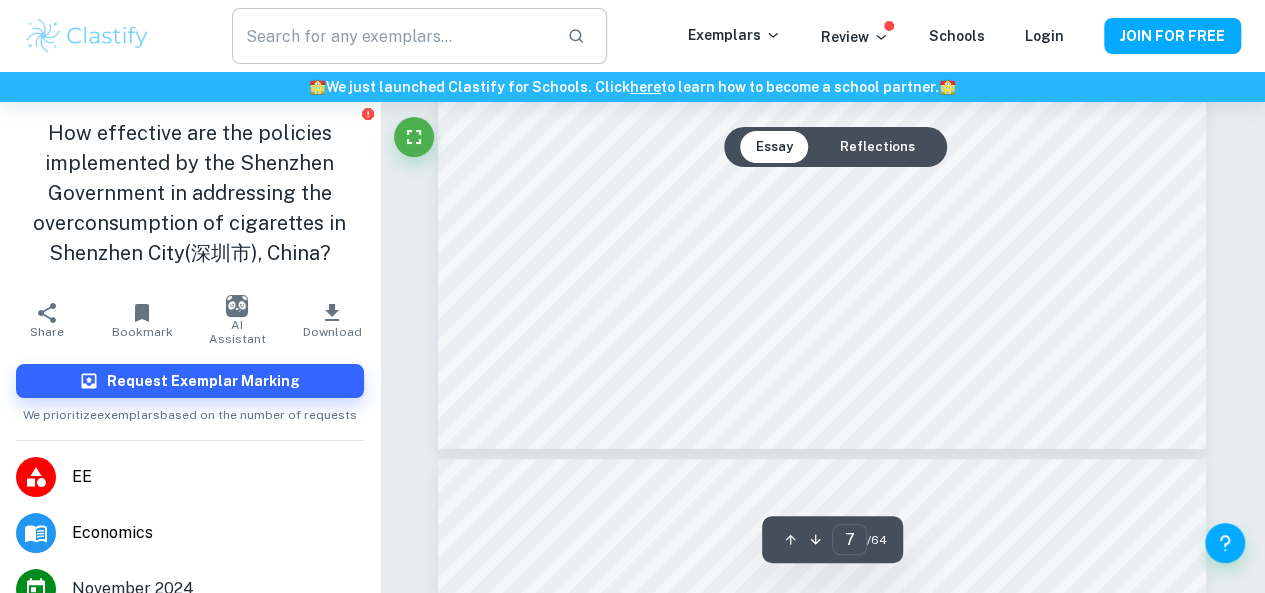 type on "8" 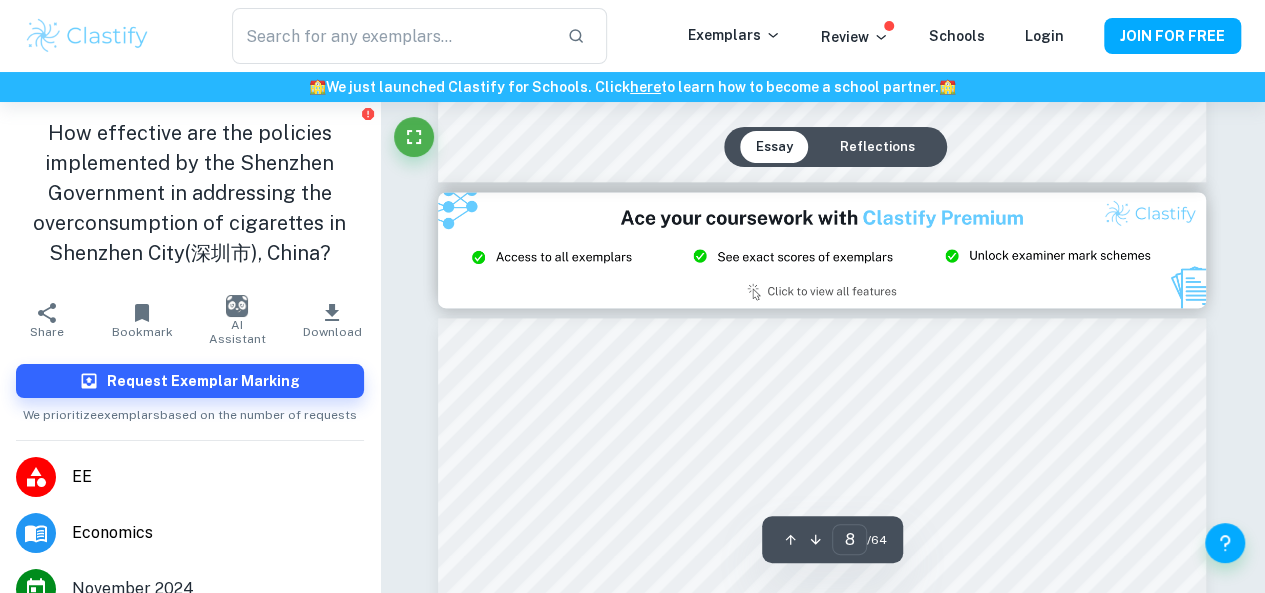 scroll, scrollTop: 8949, scrollLeft: 0, axis: vertical 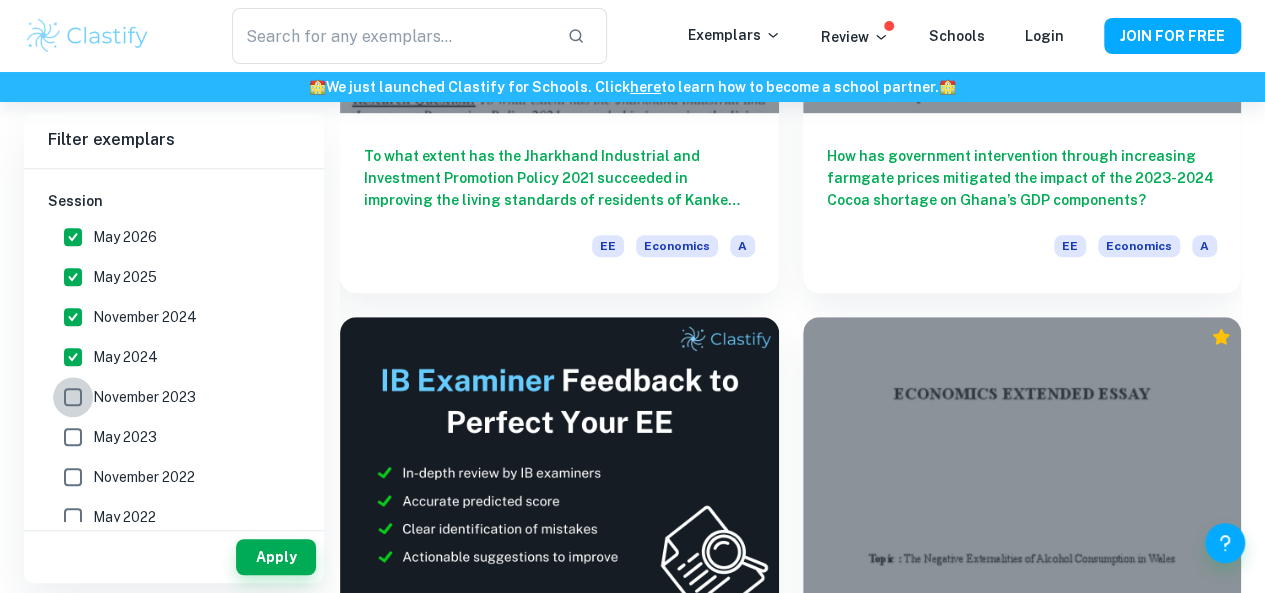 click on "November 2023" at bounding box center [73, 397] 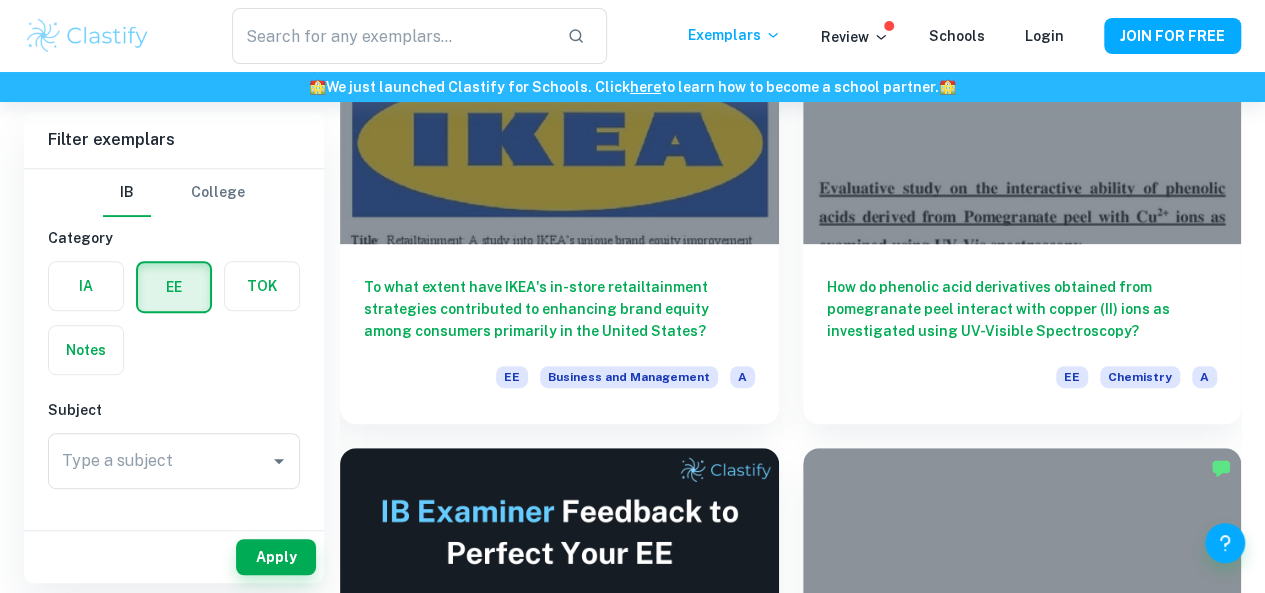 scroll, scrollTop: 340, scrollLeft: 0, axis: vertical 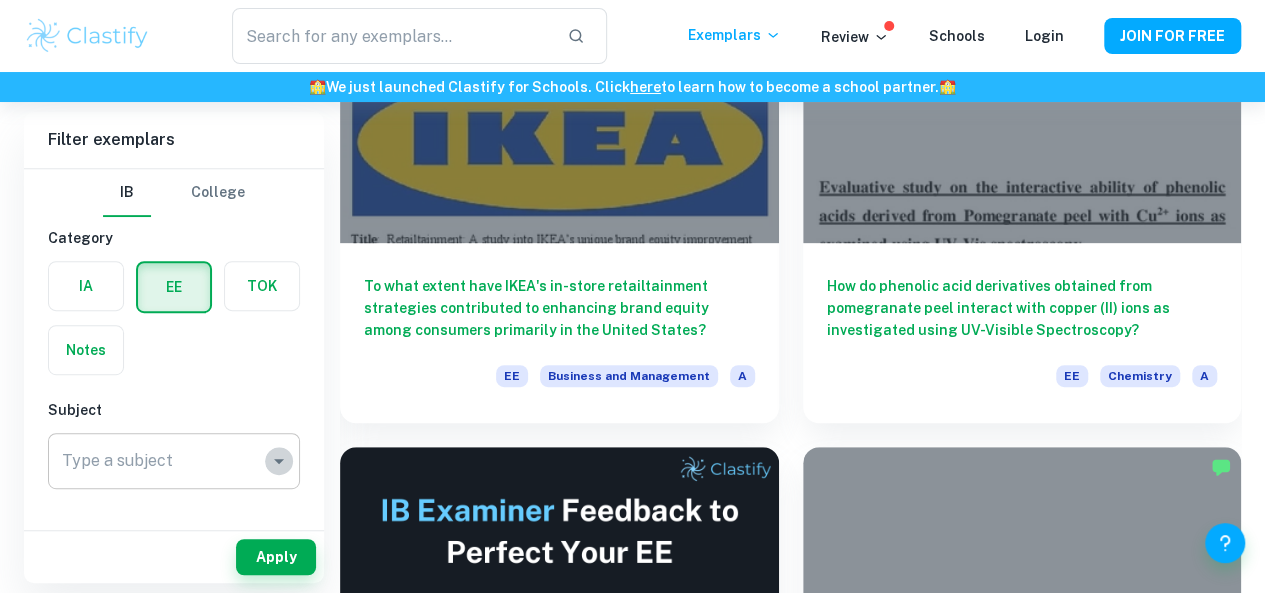 click 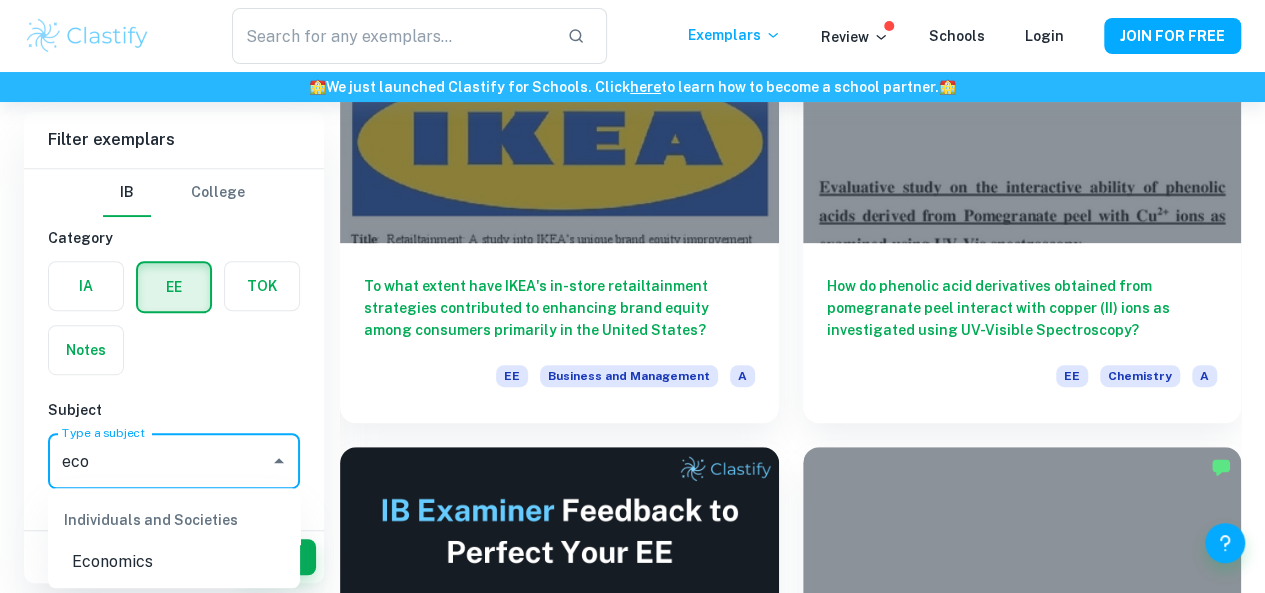 click on "Economics" at bounding box center (174, 562) 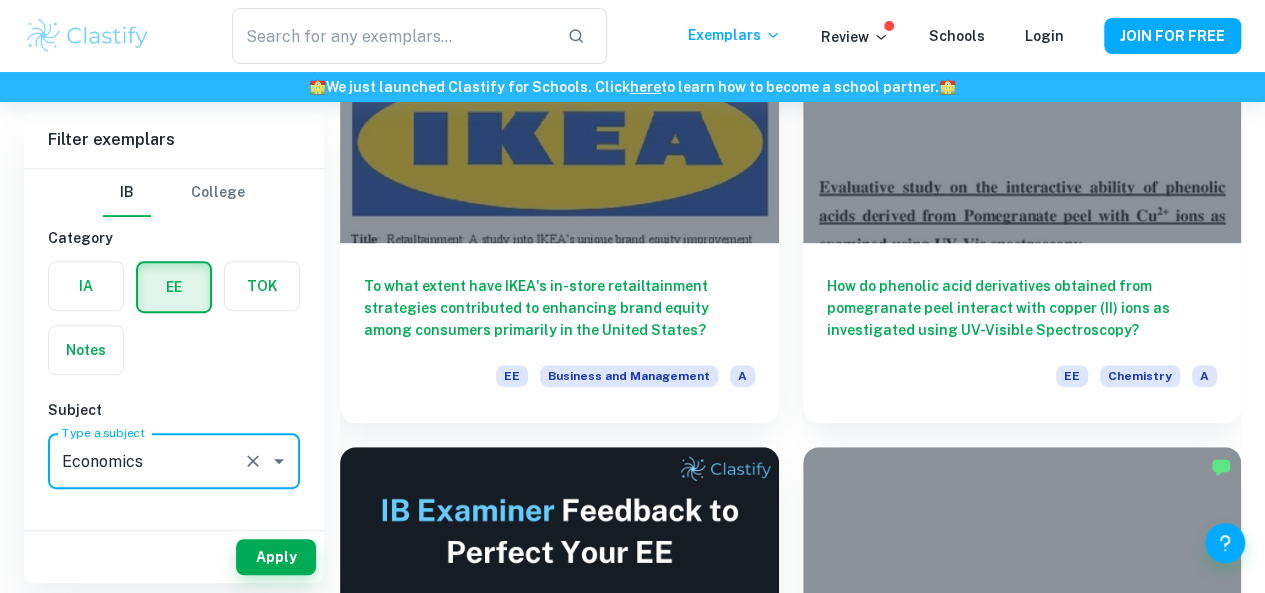 scroll, scrollTop: 466, scrollLeft: 0, axis: vertical 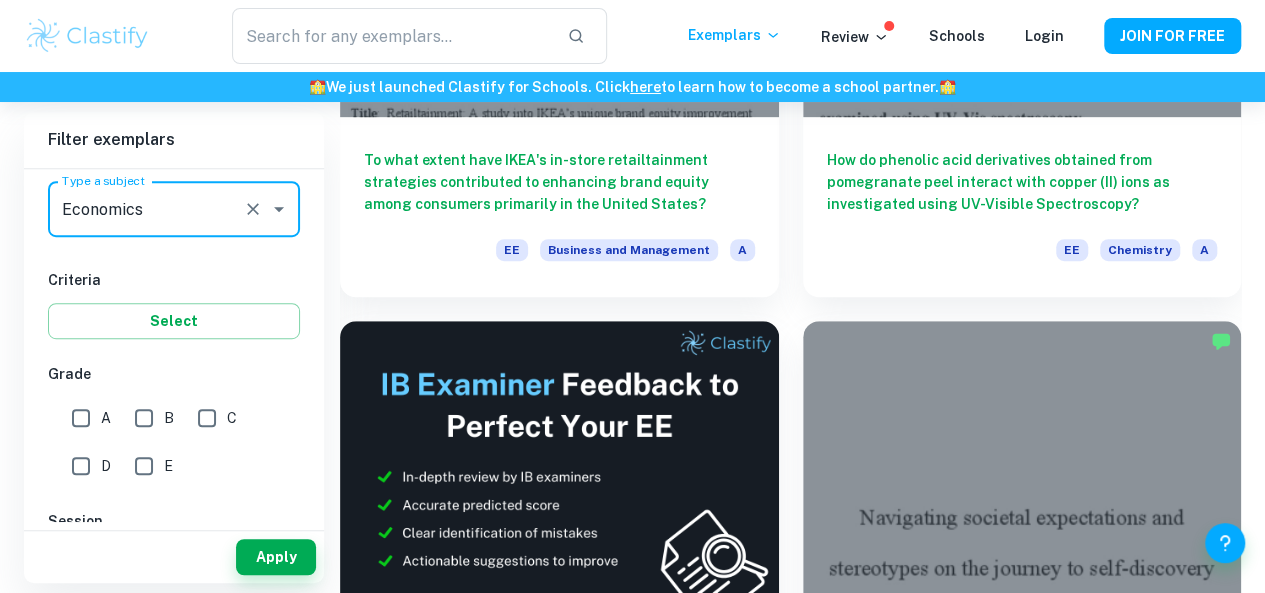 type on "Economics" 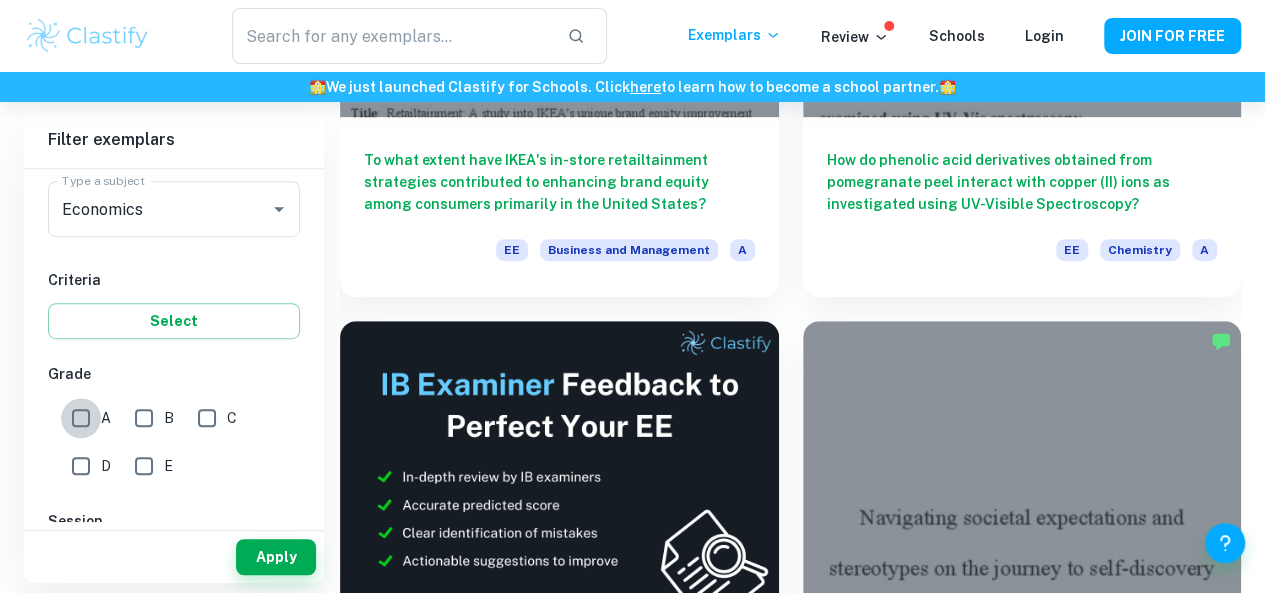 click on "A" at bounding box center [81, 418] 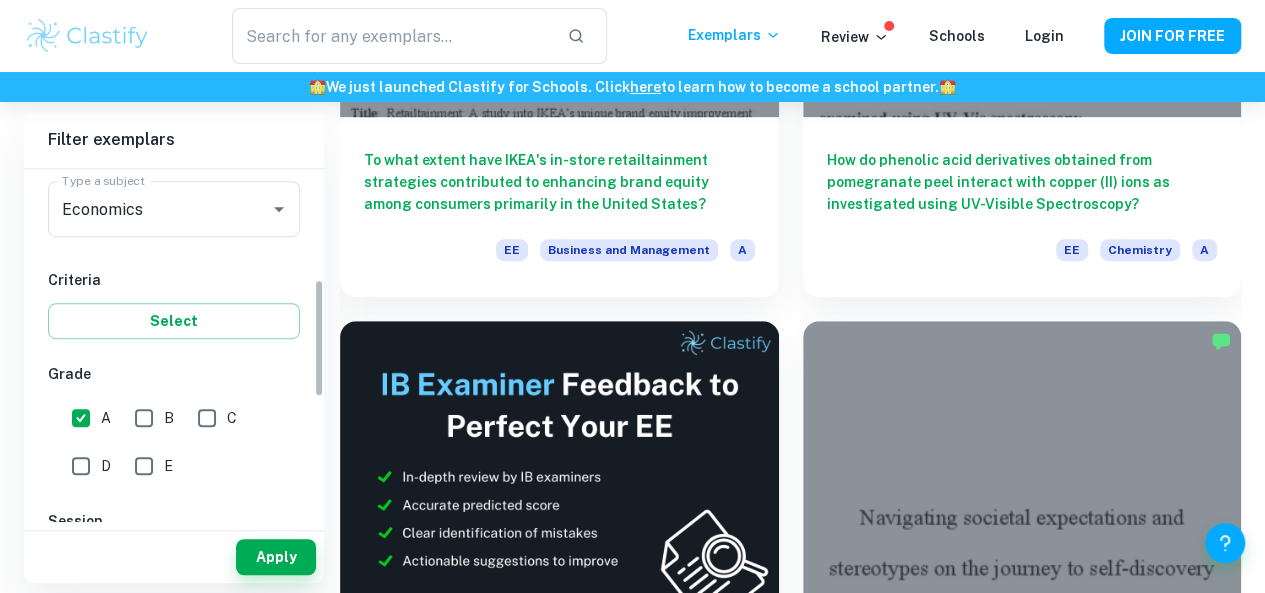 scroll, scrollTop: 412, scrollLeft: 0, axis: vertical 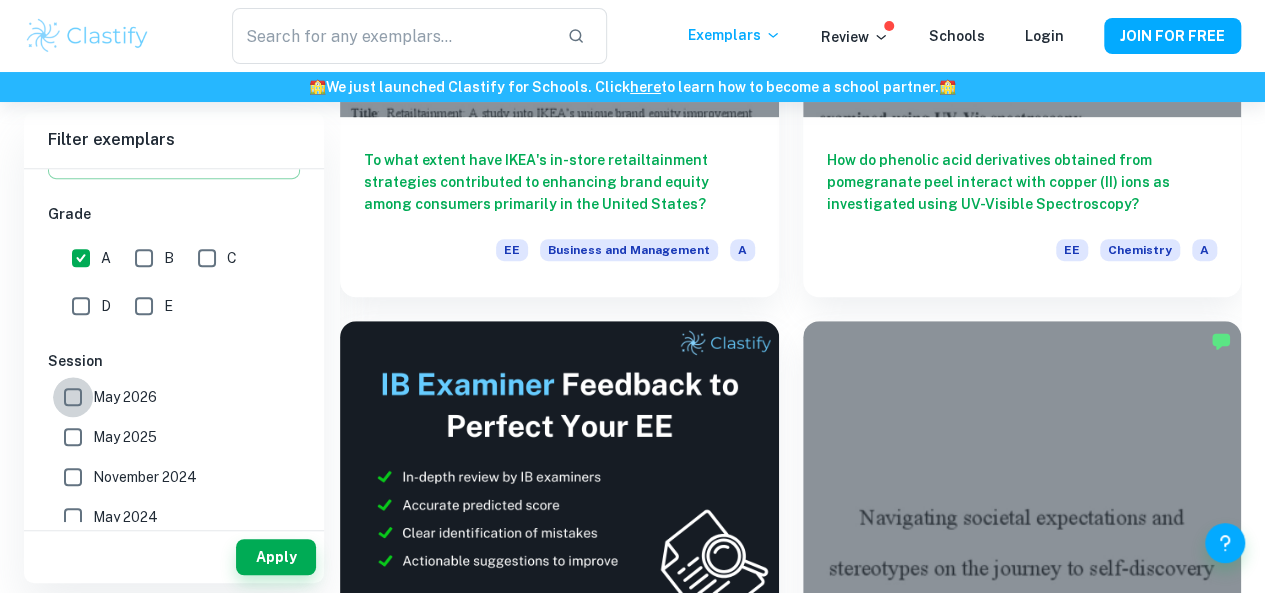 click on "May 2026" at bounding box center (73, 397) 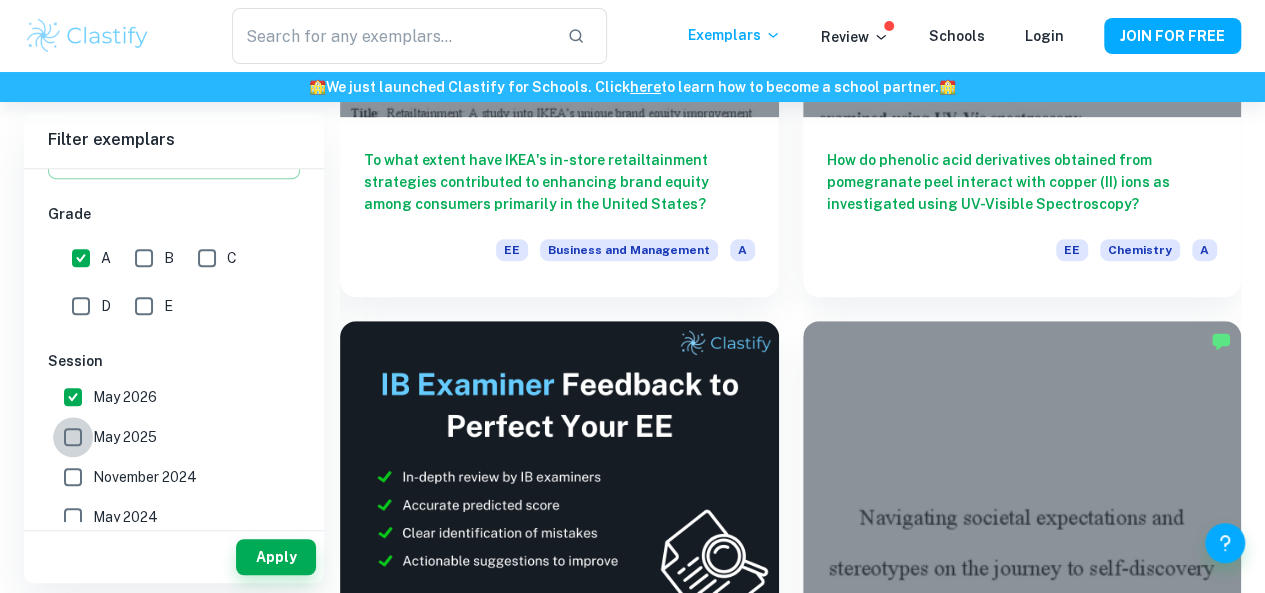 click on "May 2025" at bounding box center (73, 437) 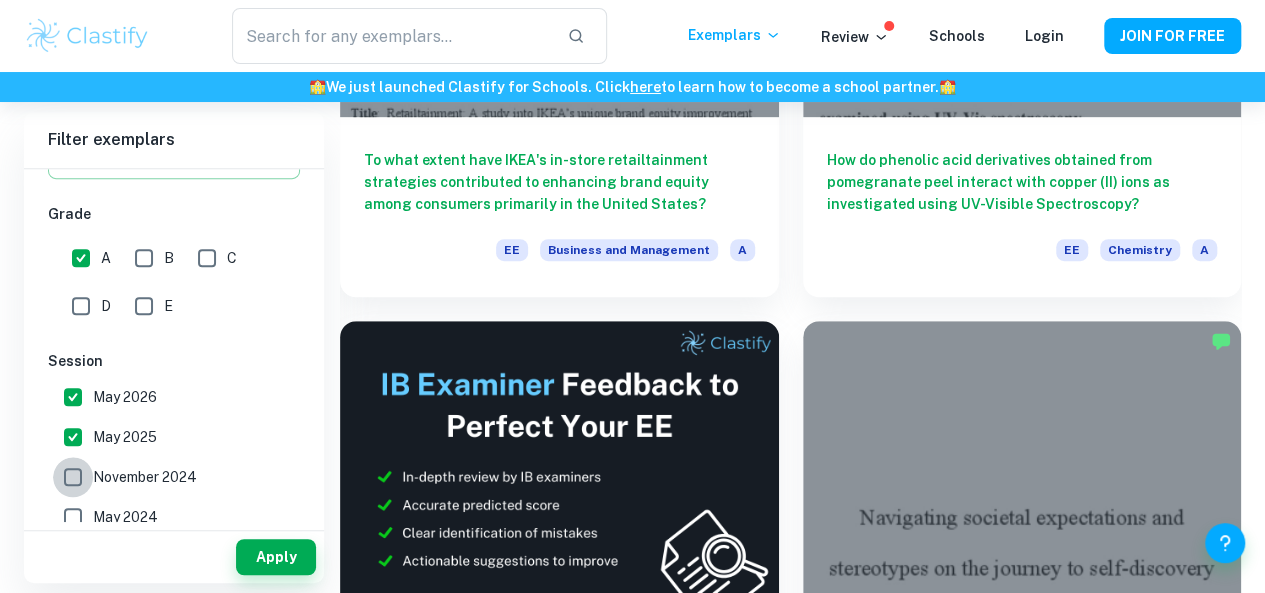 click on "November 2024" at bounding box center (73, 477) 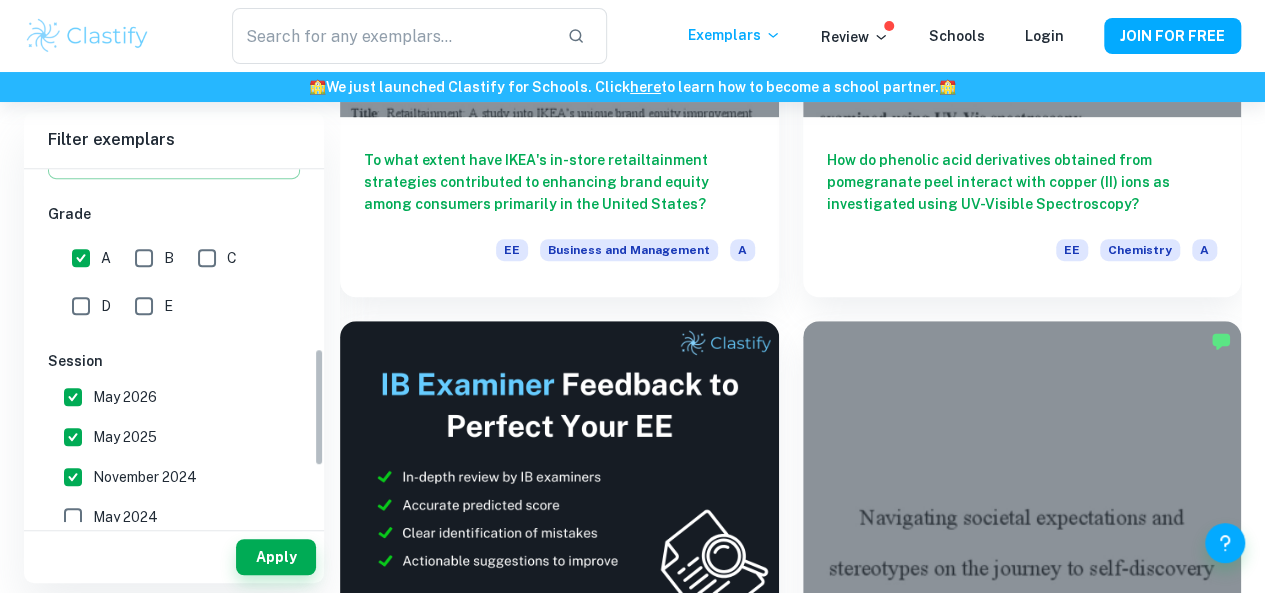 scroll, scrollTop: 540, scrollLeft: 0, axis: vertical 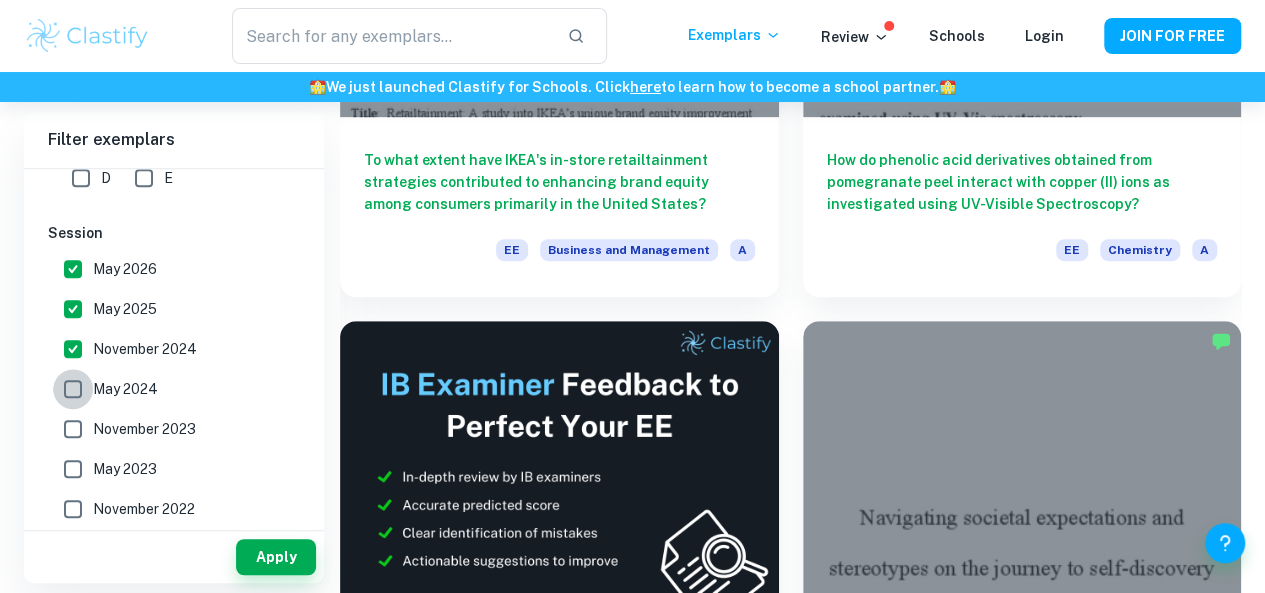 click on "May 2024" at bounding box center (73, 389) 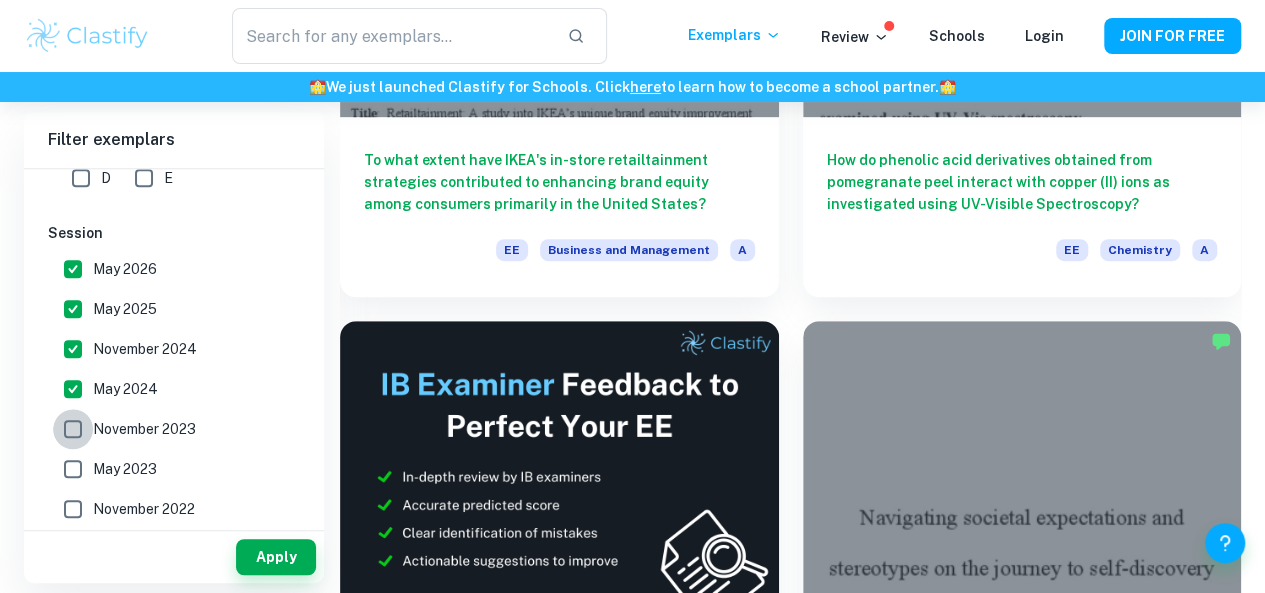 click on "November 2023" at bounding box center (73, 429) 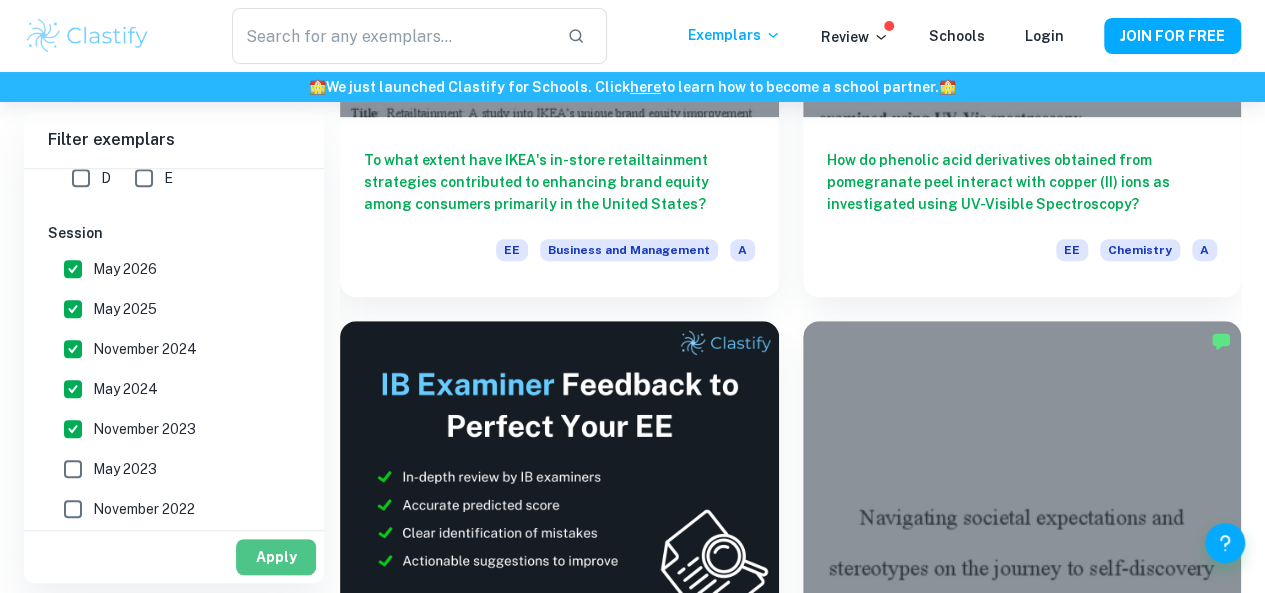 click on "Apply" at bounding box center (276, 557) 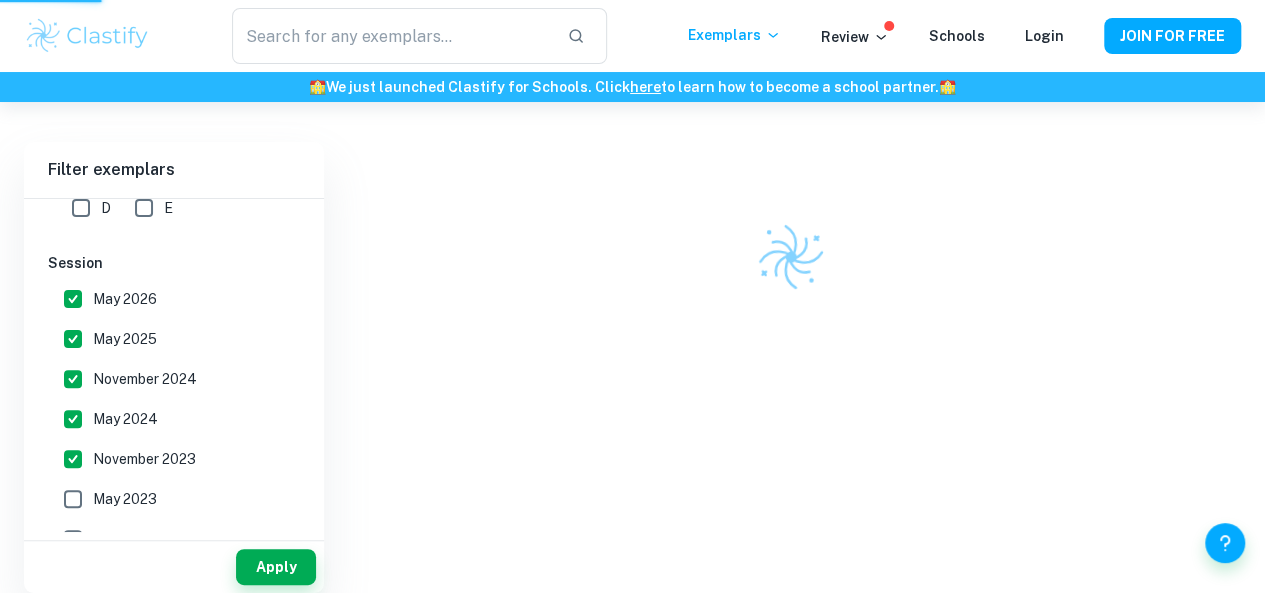 scroll, scrollTop: 102, scrollLeft: 0, axis: vertical 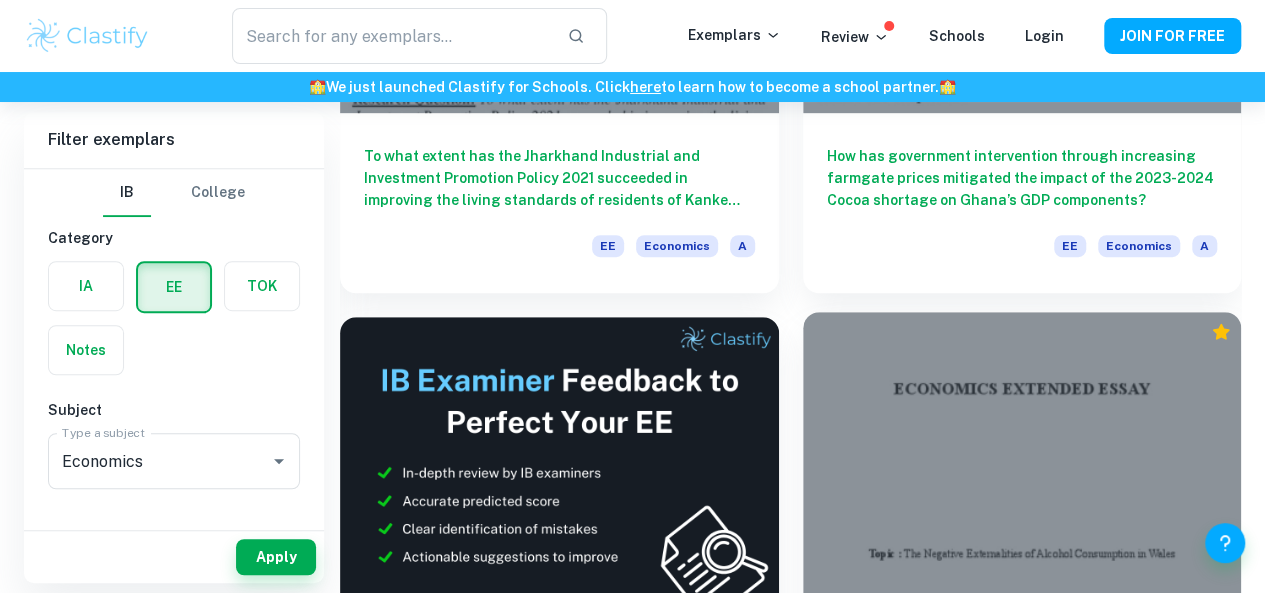 click on "To what extent has the introduction of Minimum Unit Pricing (MUP) on alcohol in
Wales been effective in reducing negative externalities associated with alcohol
consumption?" at bounding box center [1022, 706] 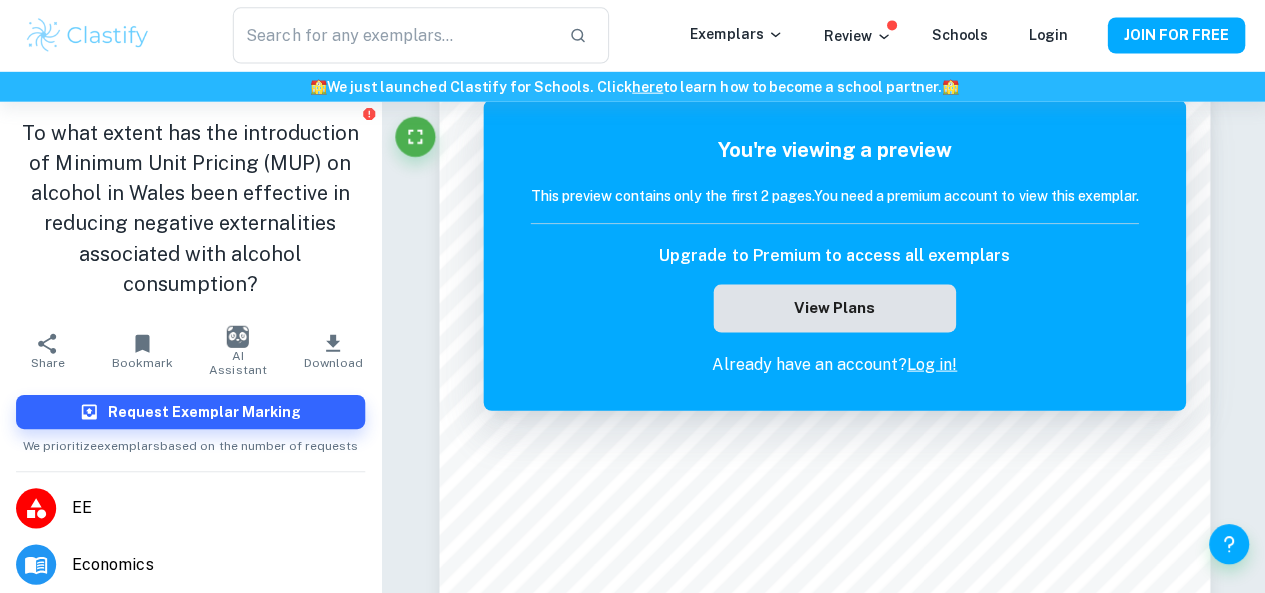 scroll, scrollTop: 50, scrollLeft: 0, axis: vertical 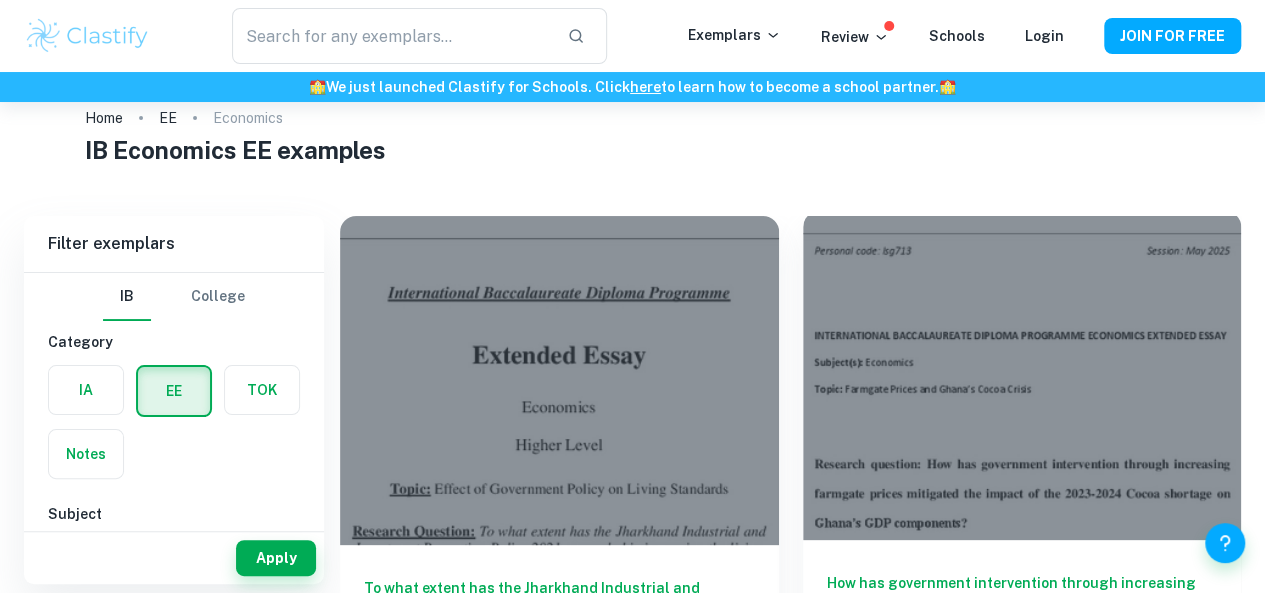 click on "How has government intervention through increasing farmgate prices mitigated the impact of the 2023-2024 Cocoa shortage on Ghana’s GDP components?" at bounding box center [1022, 605] 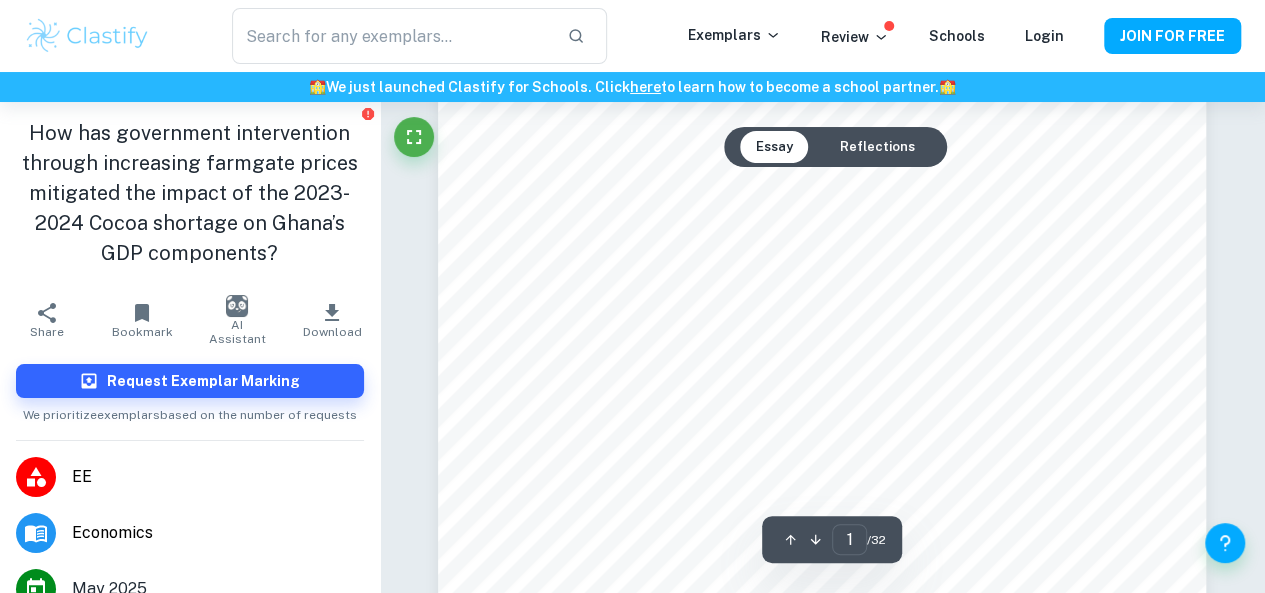 scroll, scrollTop: 407, scrollLeft: 0, axis: vertical 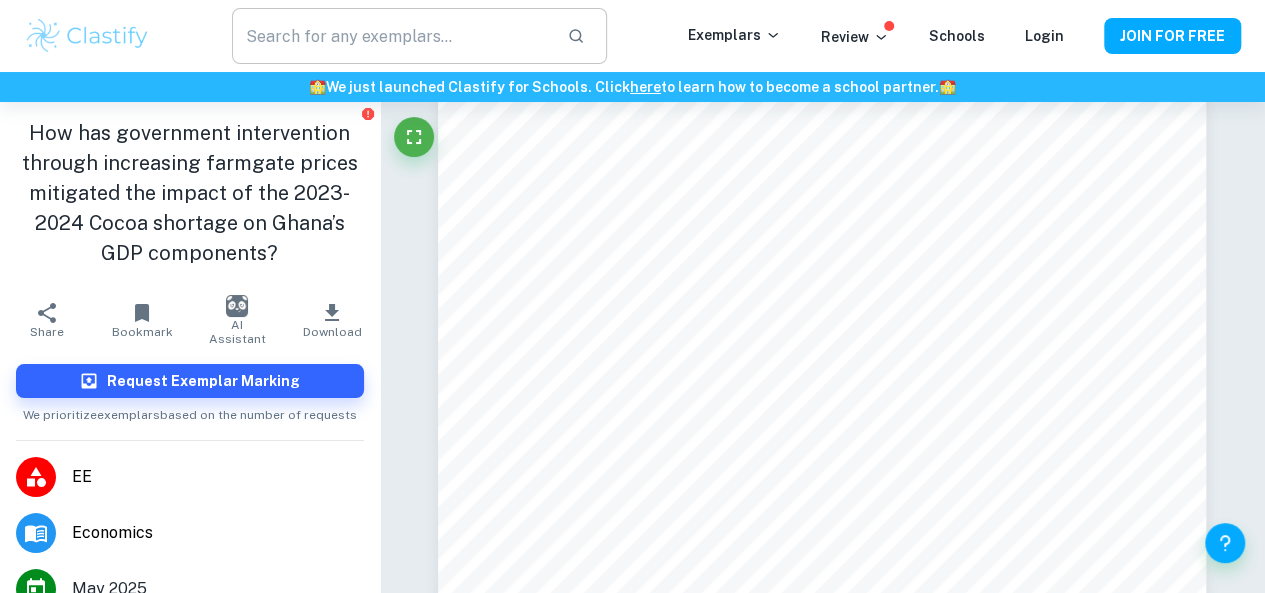 click at bounding box center [392, 36] 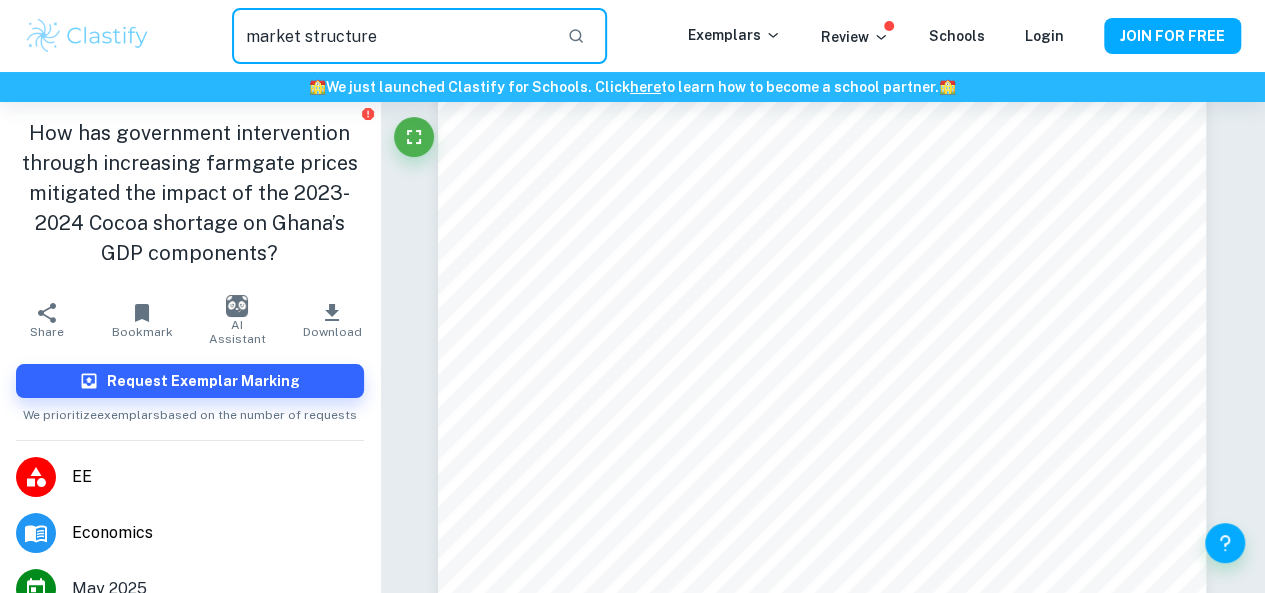 type on "market structure" 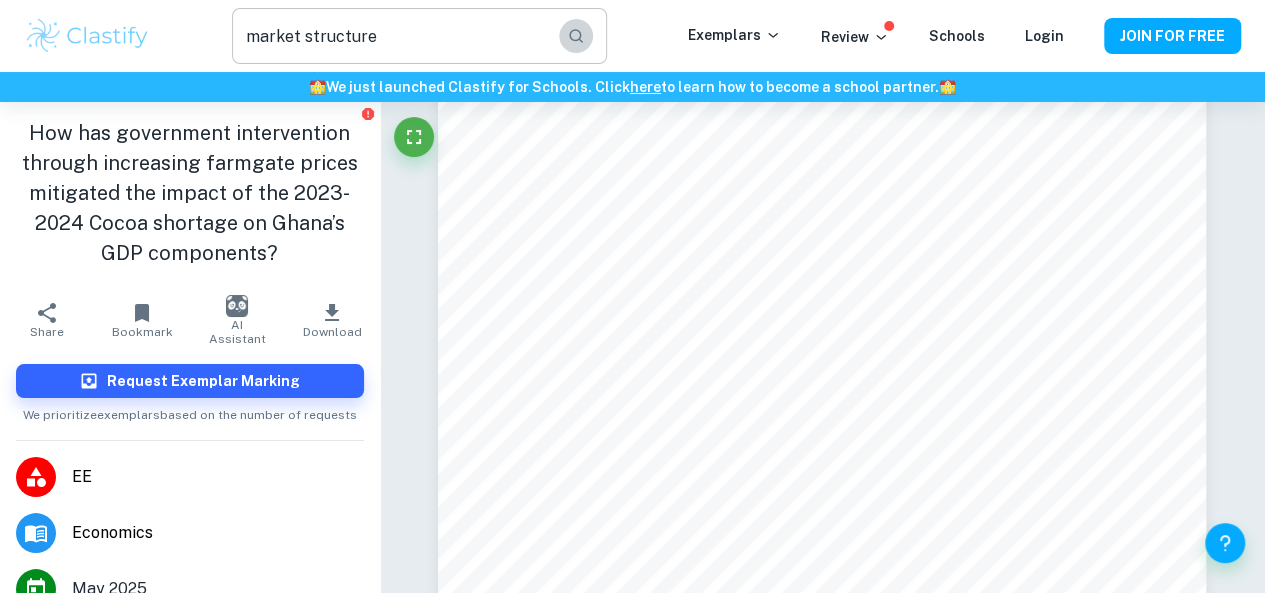 click 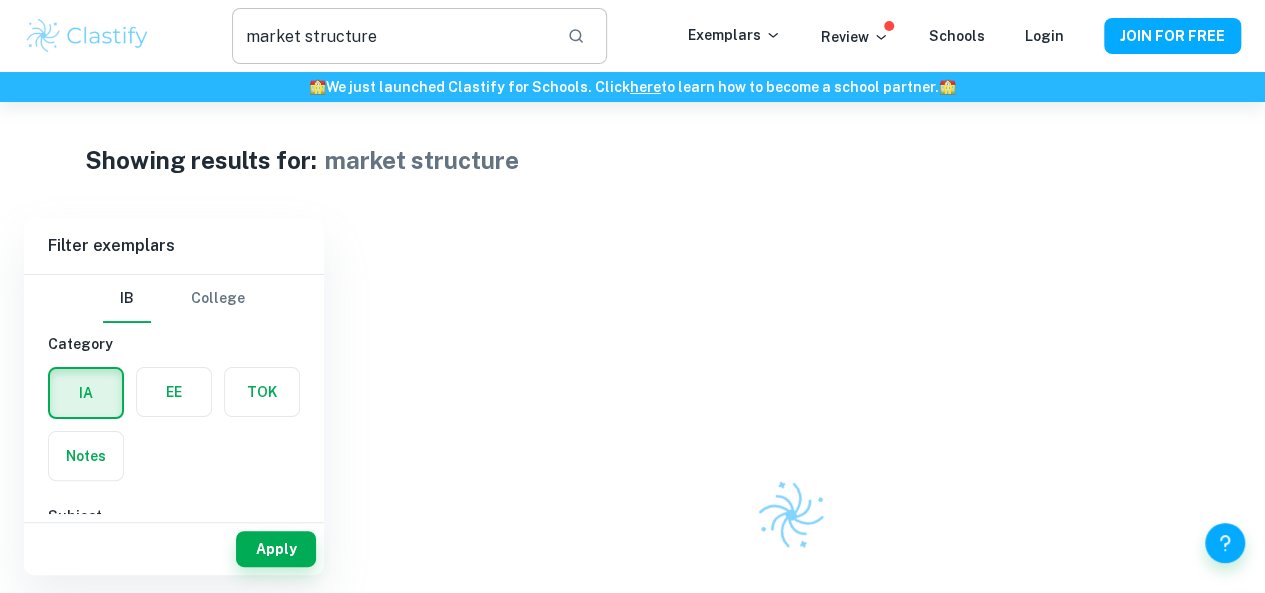 scroll, scrollTop: 146, scrollLeft: 0, axis: vertical 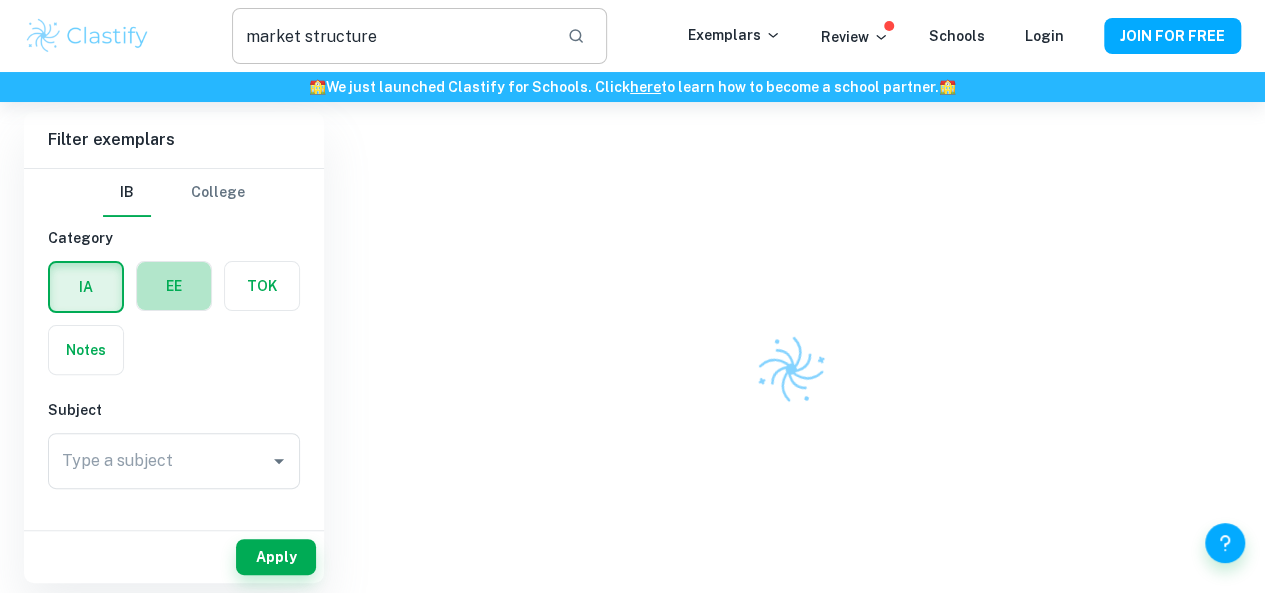 click at bounding box center (174, 286) 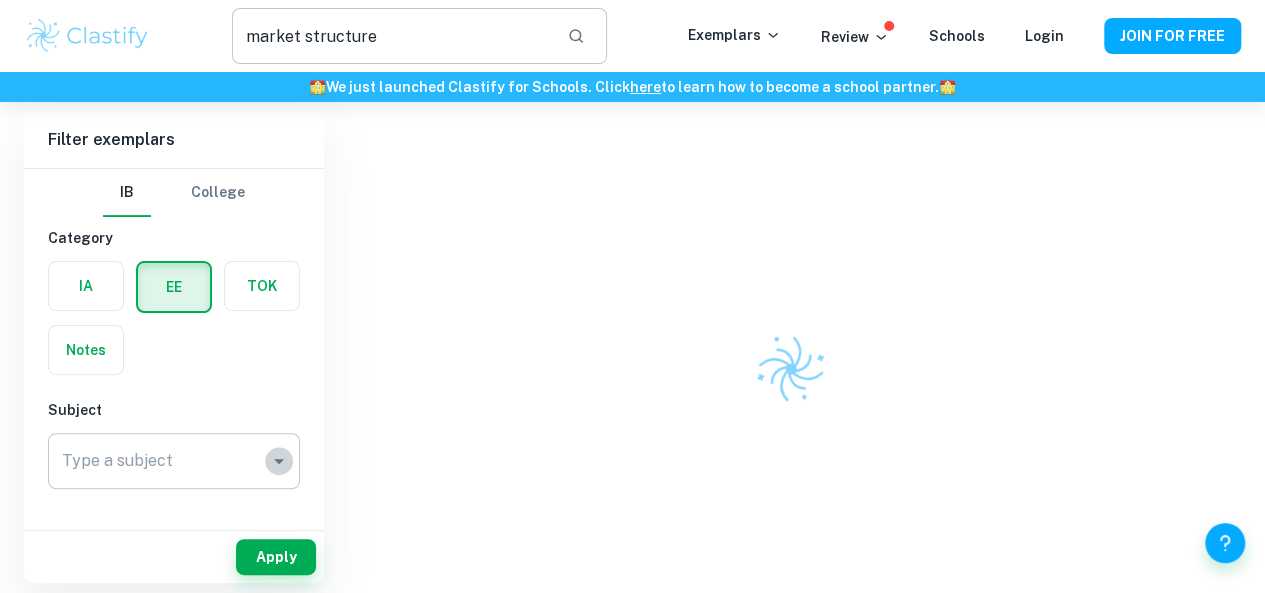 click 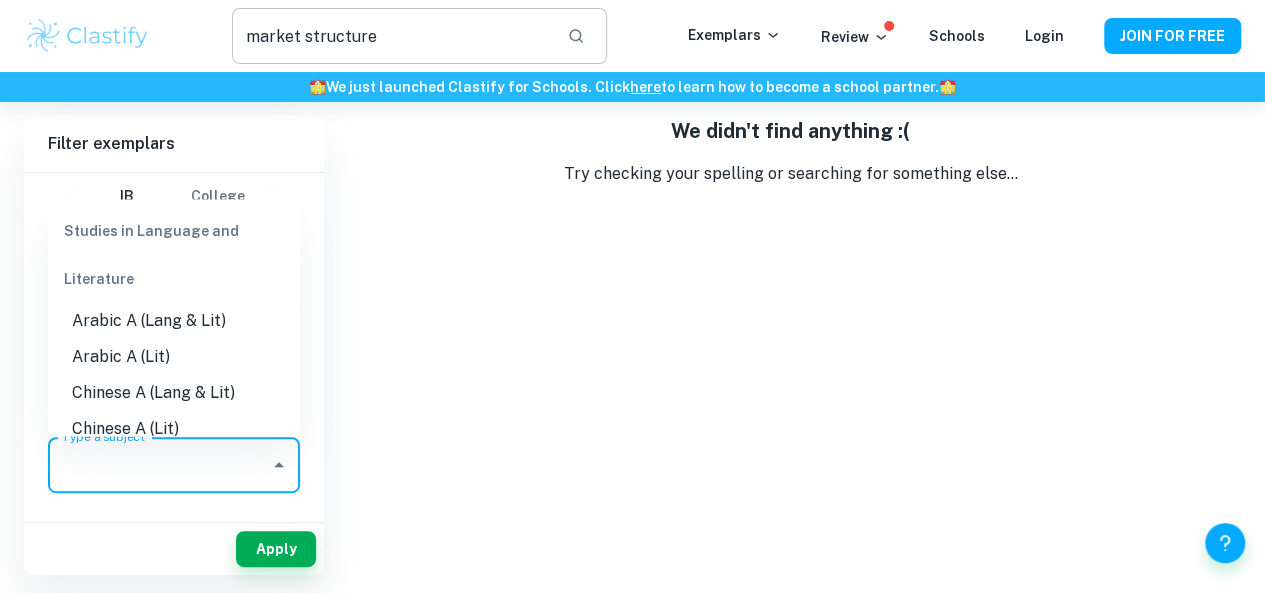 scroll, scrollTop: 102, scrollLeft: 0, axis: vertical 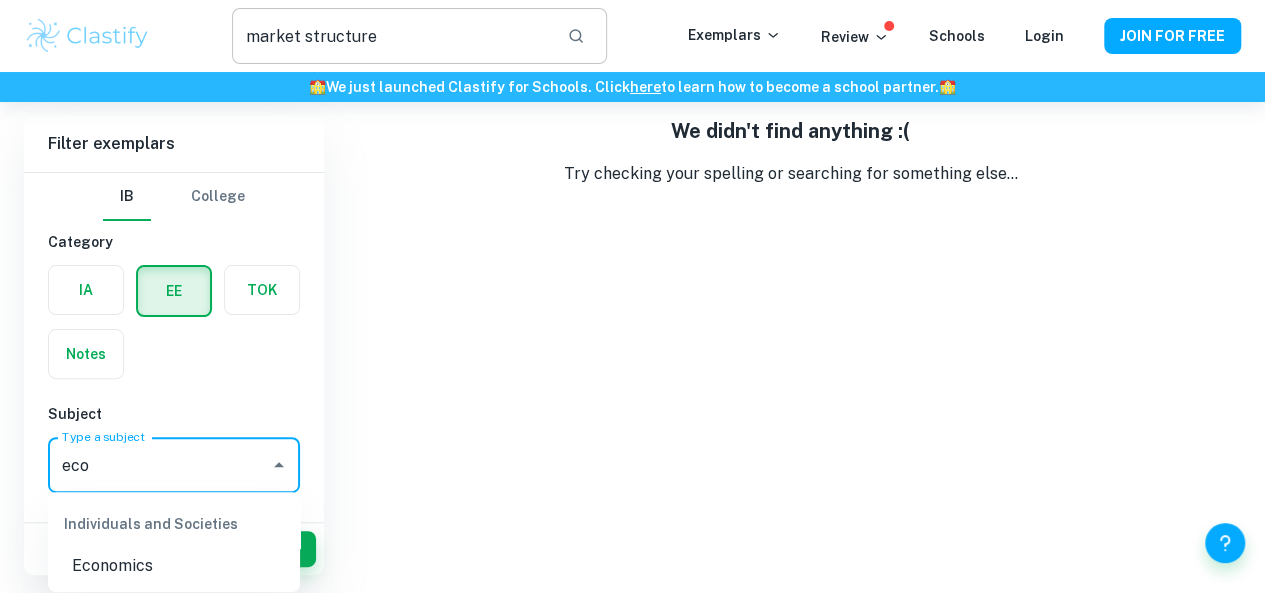 click on "Economics" at bounding box center [174, 566] 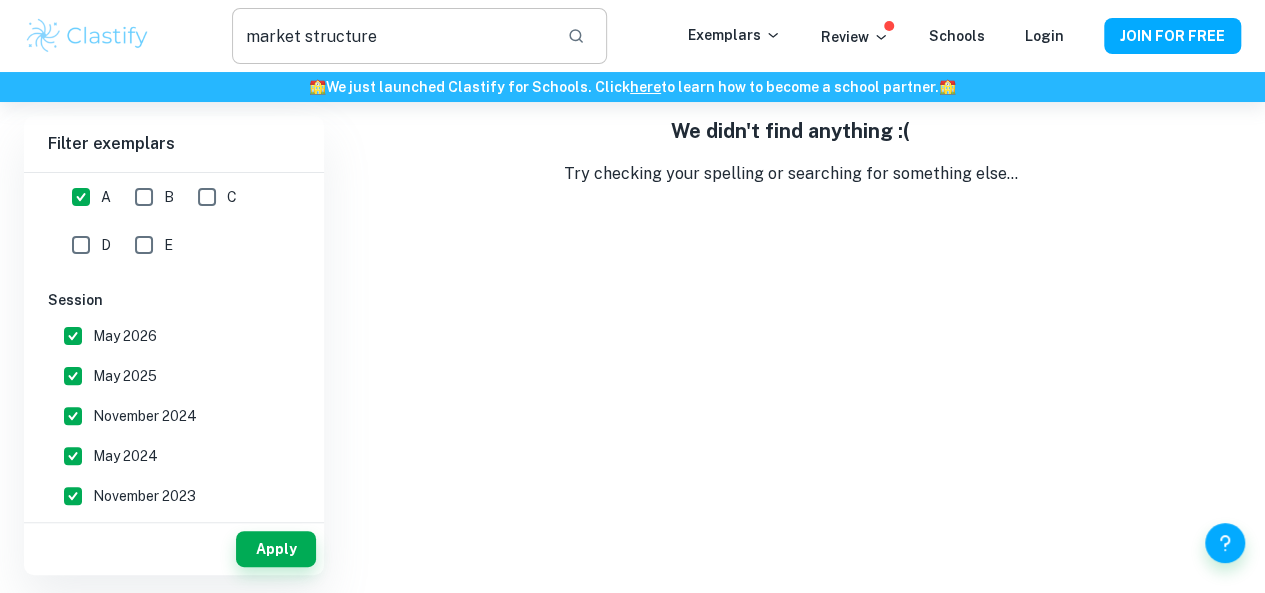 scroll, scrollTop: 520, scrollLeft: 0, axis: vertical 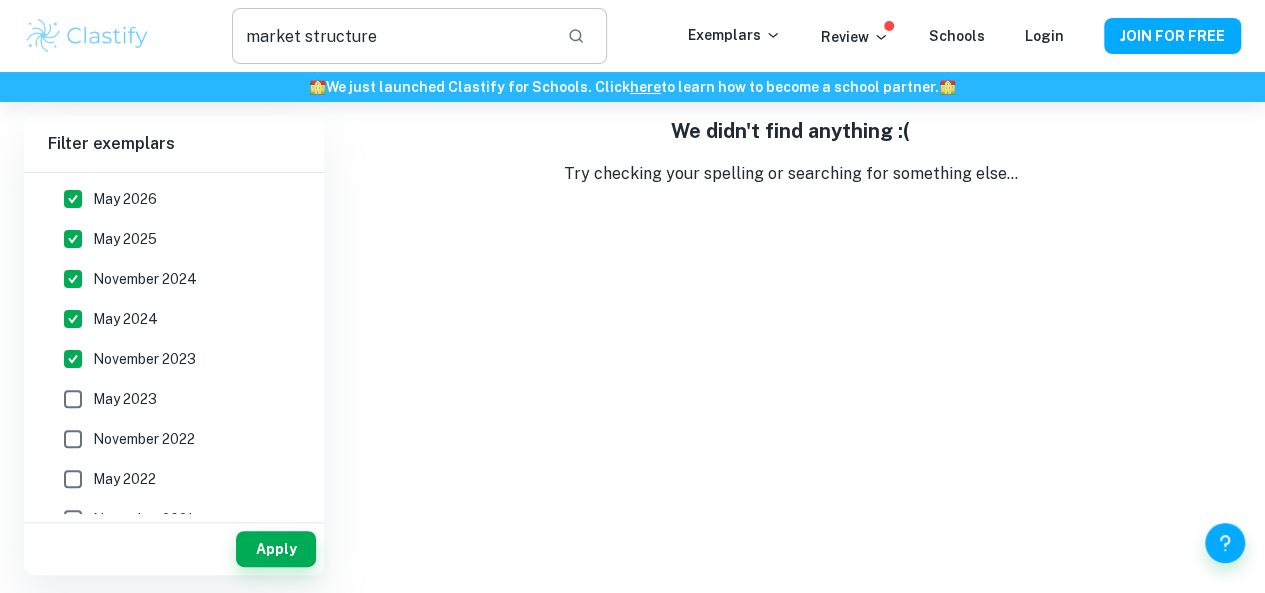 type on "Economics" 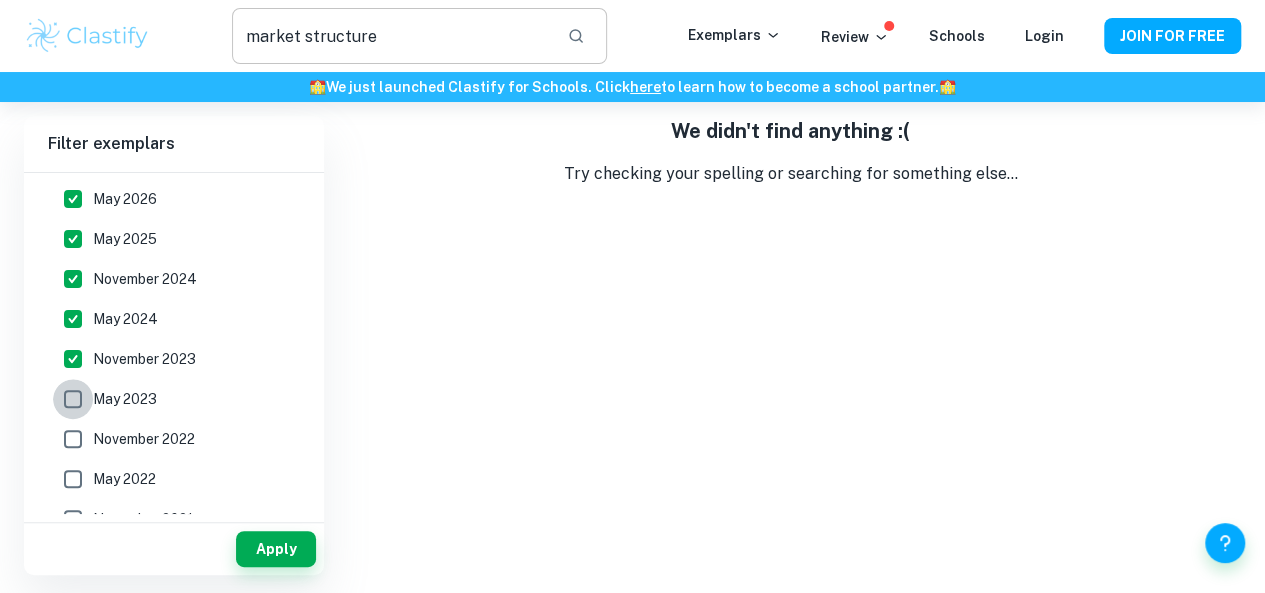 click on "May 2023" at bounding box center (73, 399) 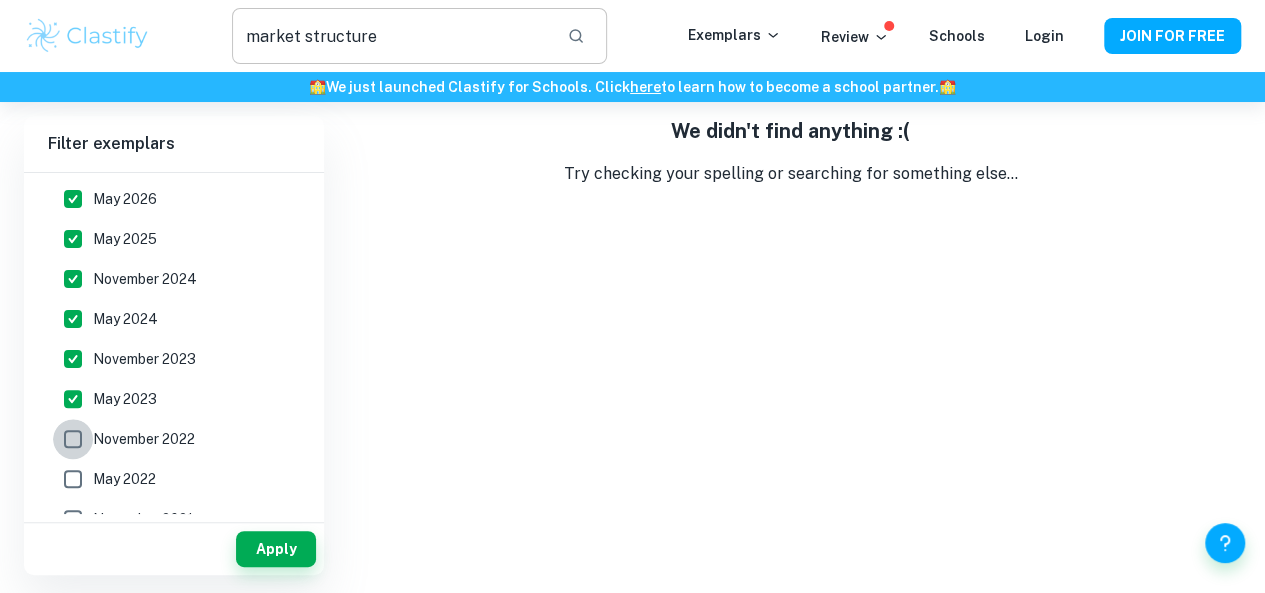 click on "November 2022" at bounding box center [73, 439] 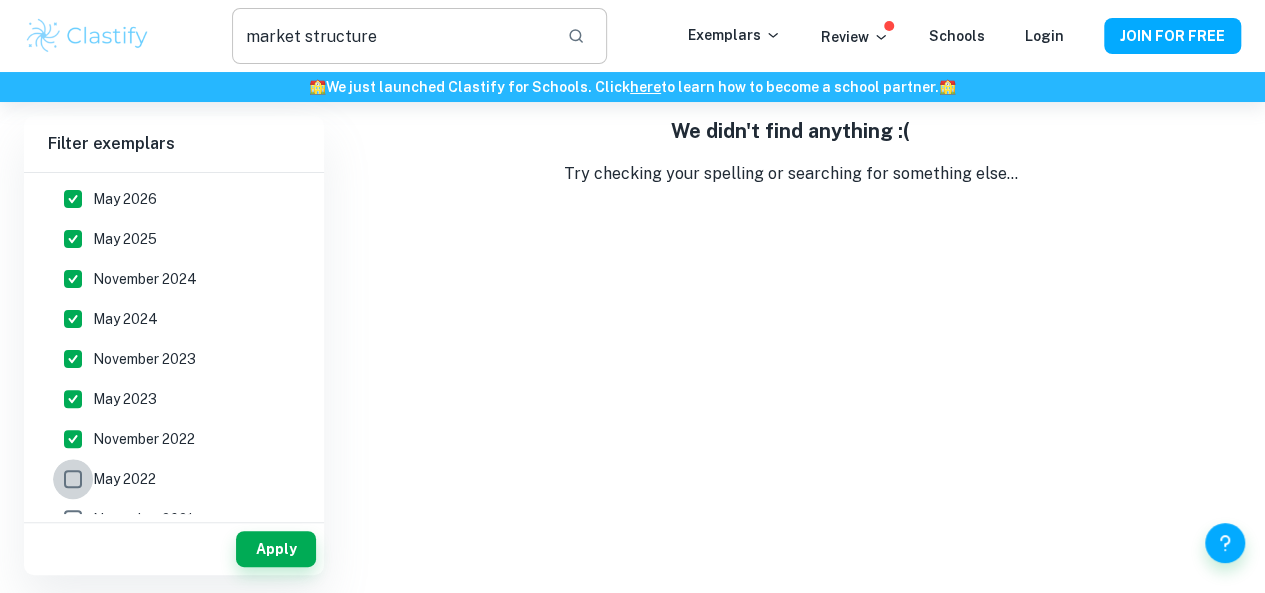 click on "May 2022" at bounding box center [73, 479] 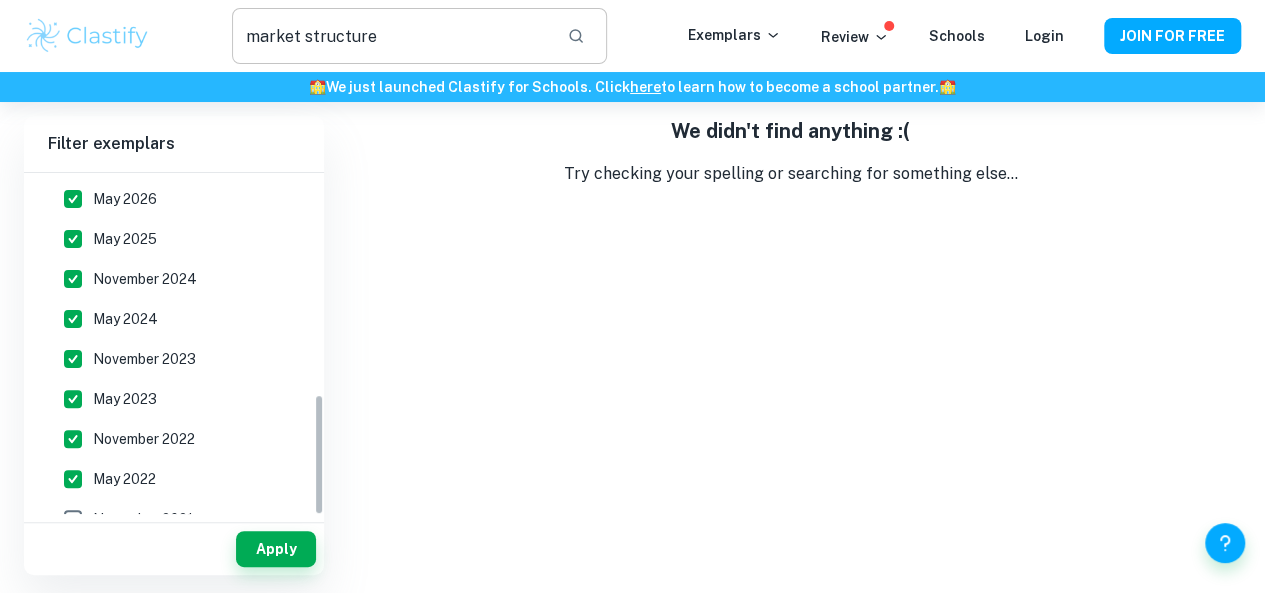 scroll, scrollTop: 623, scrollLeft: 0, axis: vertical 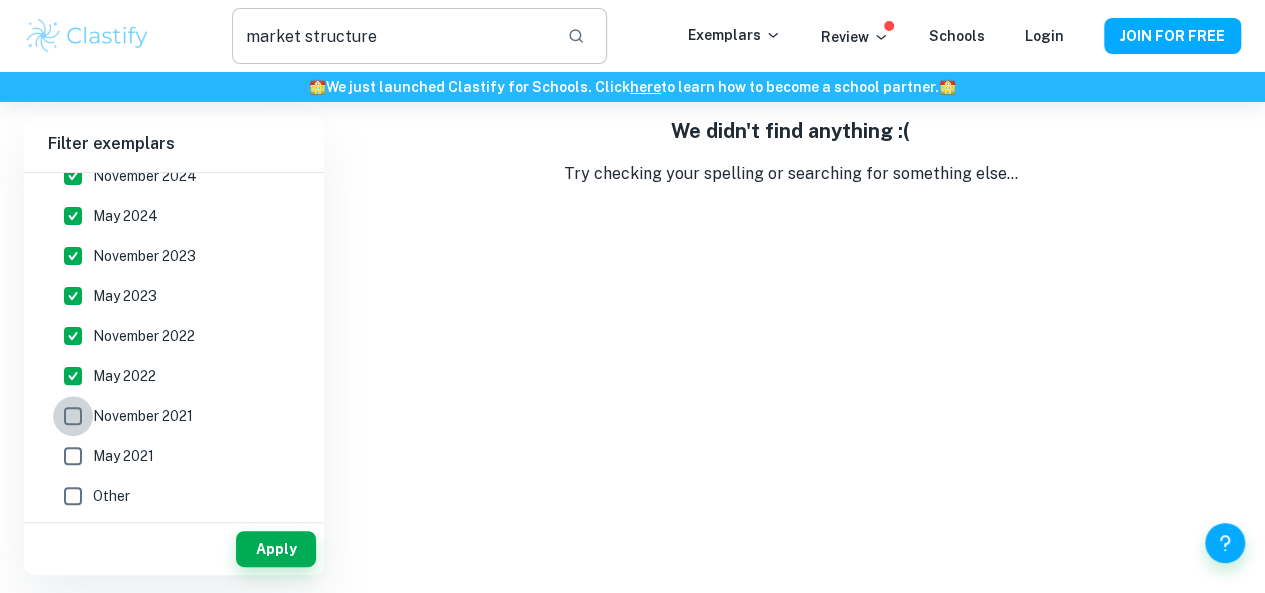 click on "November 2021" at bounding box center (73, 416) 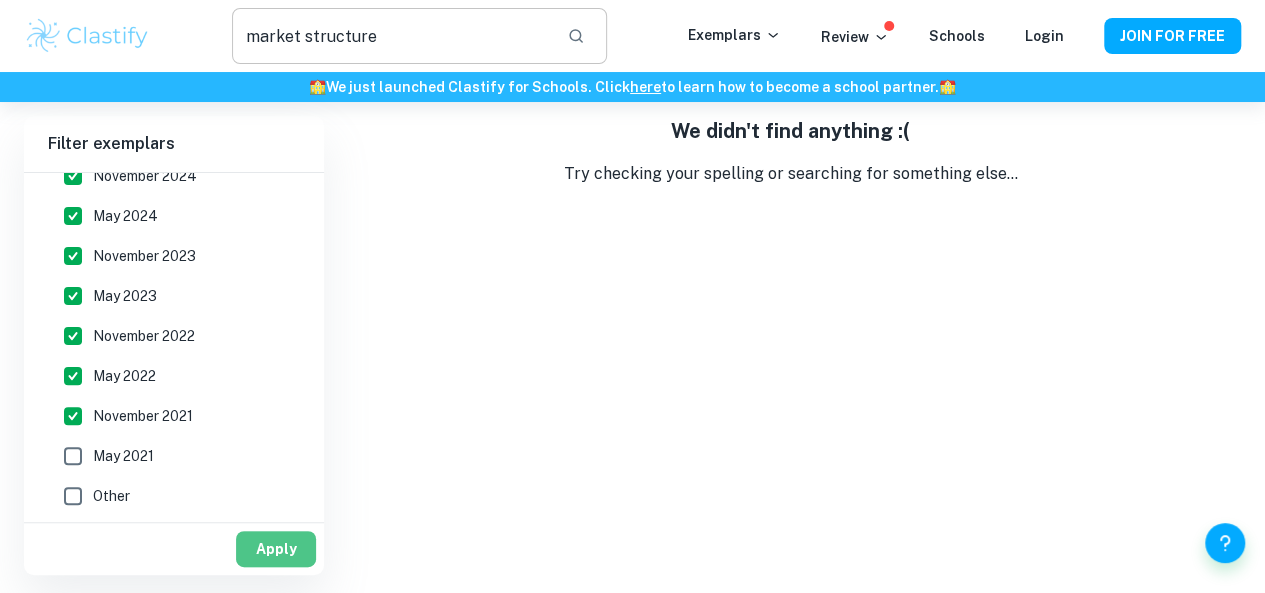 click on "Apply" at bounding box center [276, 549] 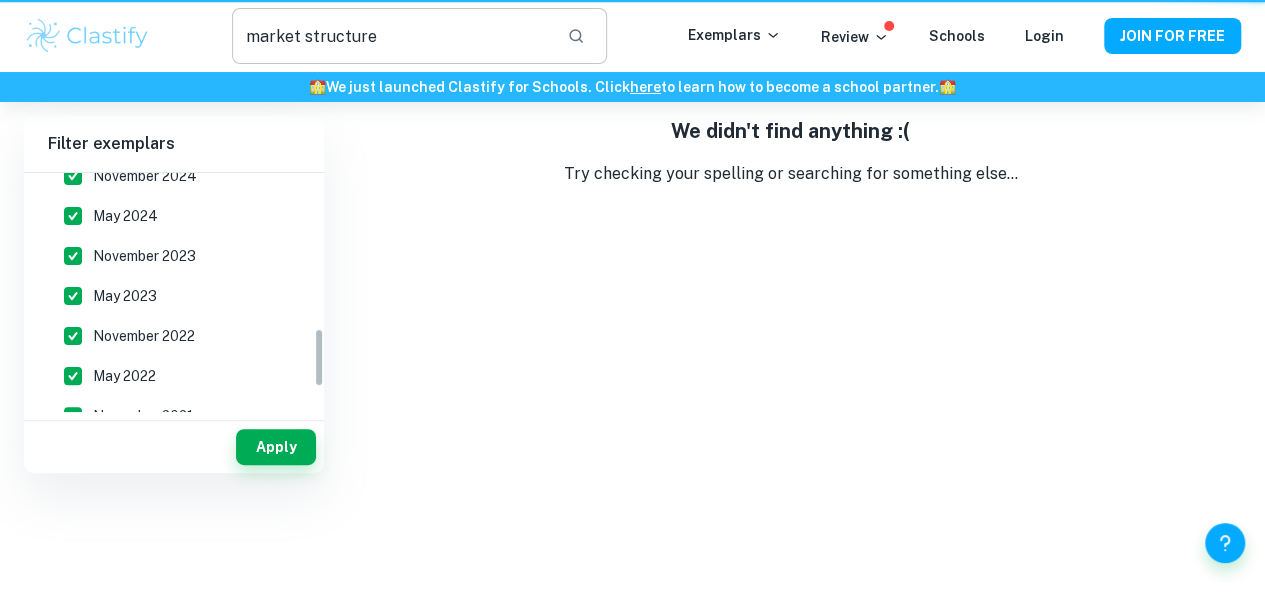 scroll, scrollTop: 0, scrollLeft: 0, axis: both 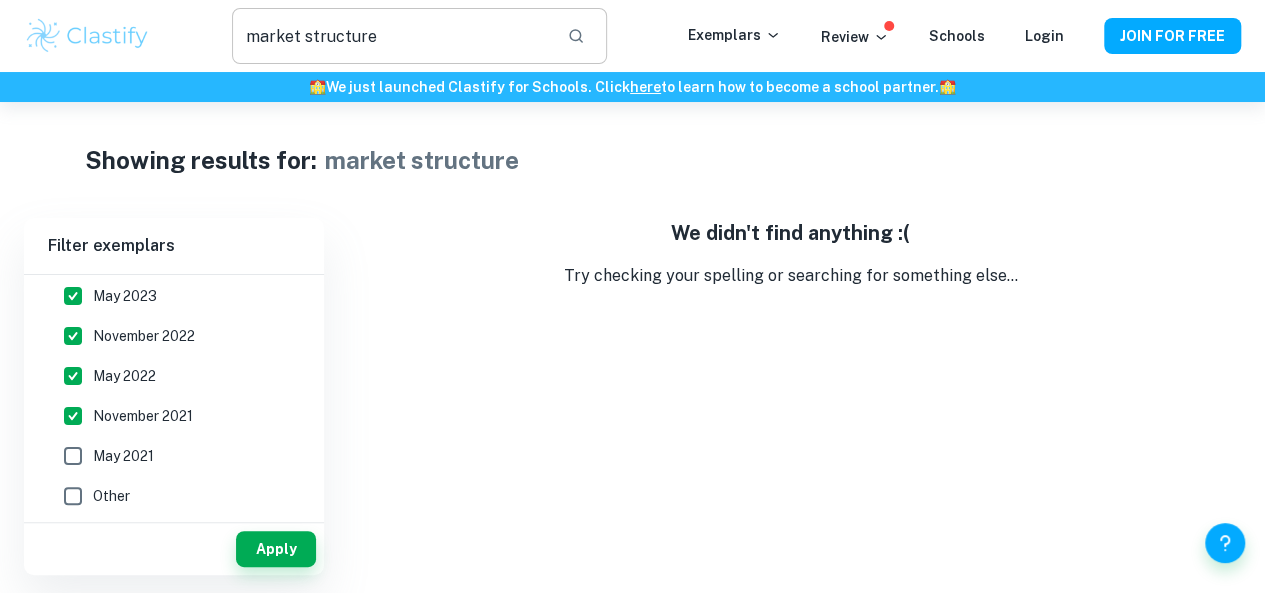 click on "May 2021" at bounding box center (73, 456) 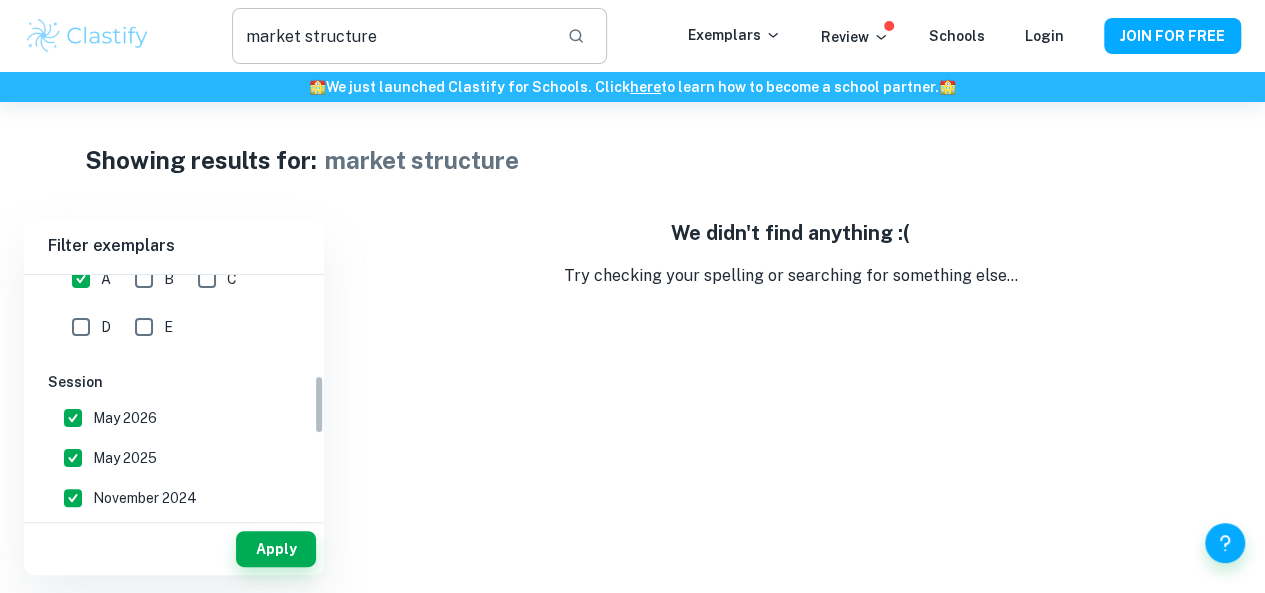 scroll, scrollTop: 404, scrollLeft: 0, axis: vertical 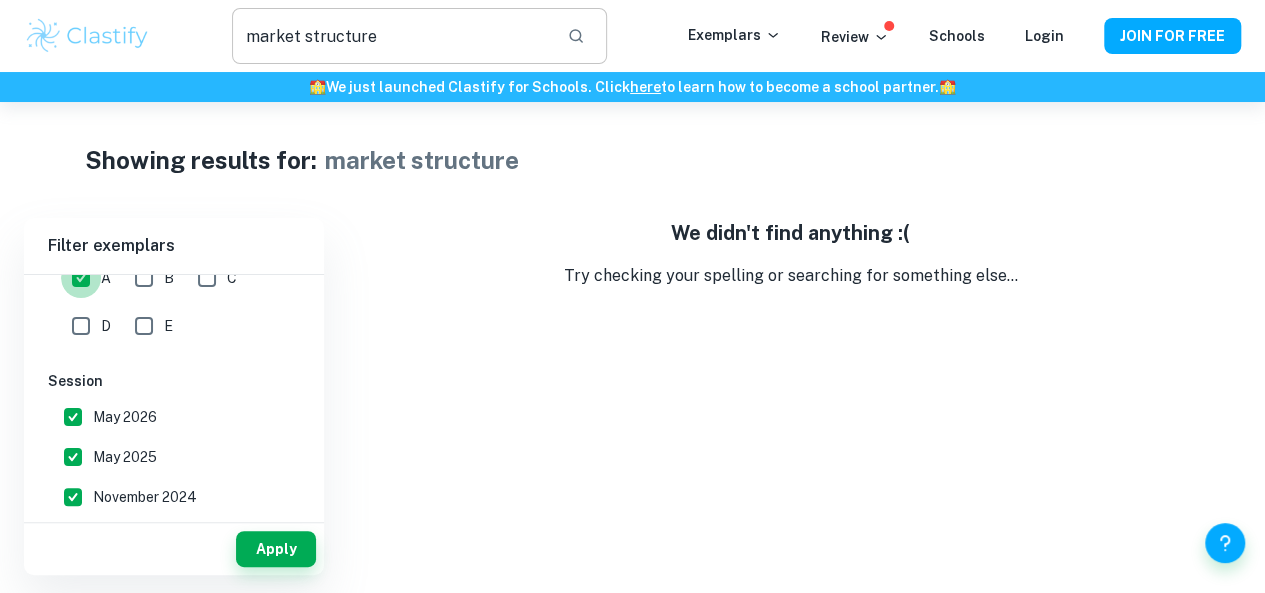 click on "A" at bounding box center [81, 278] 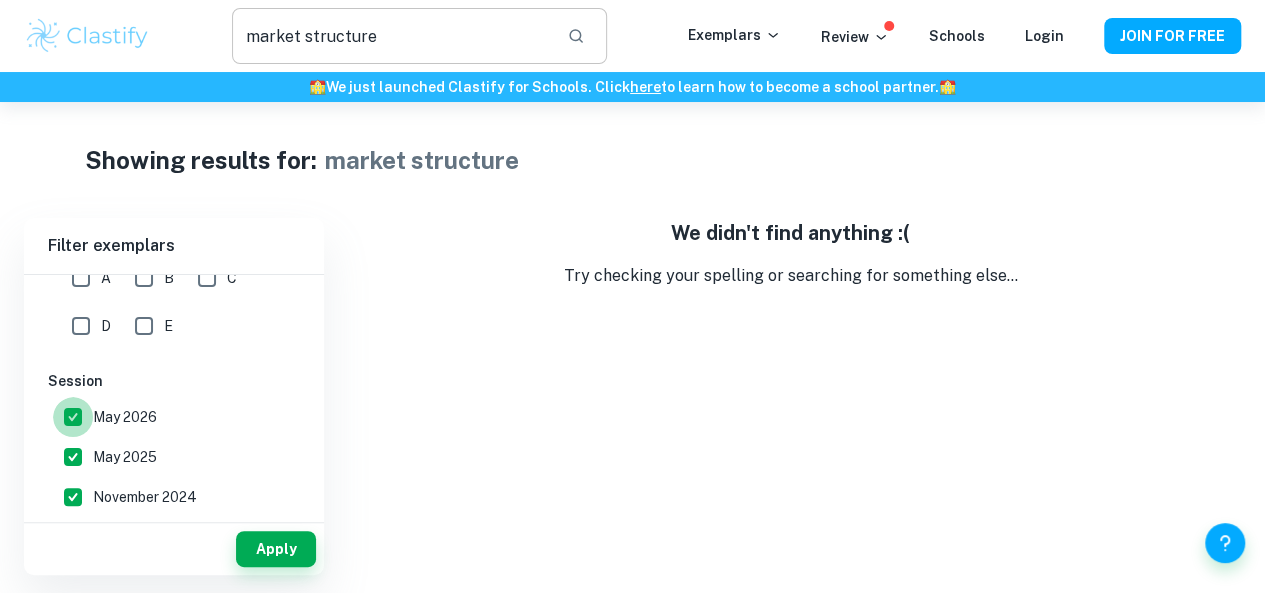click on "May 2026" at bounding box center (73, 417) 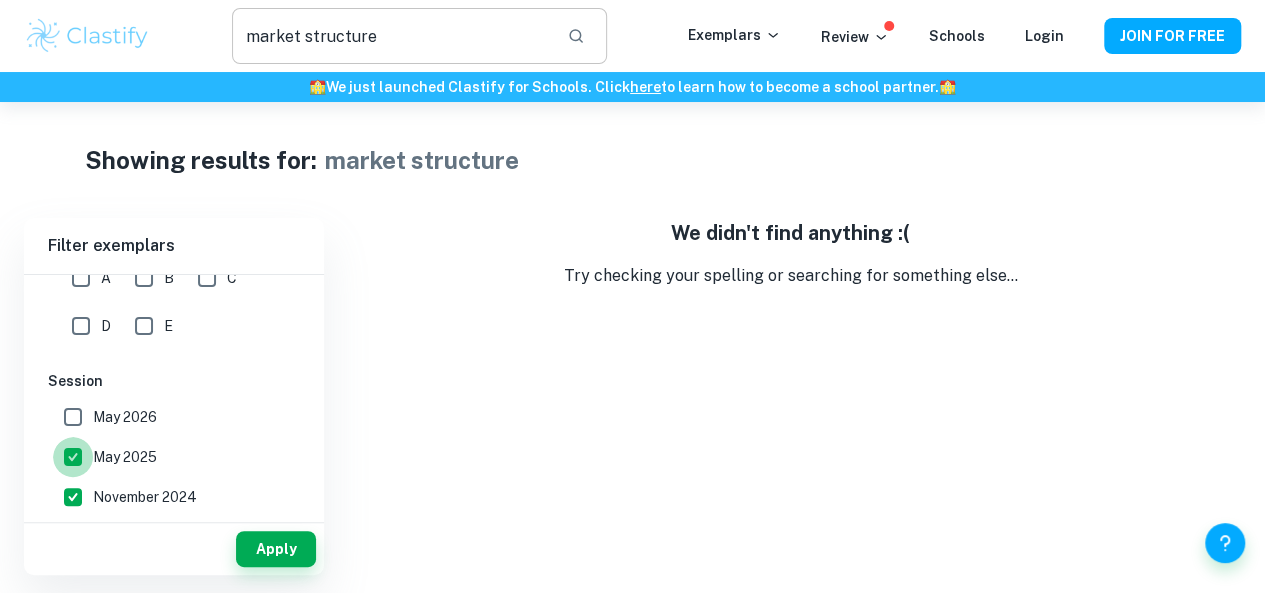 click on "May 2025" at bounding box center [73, 457] 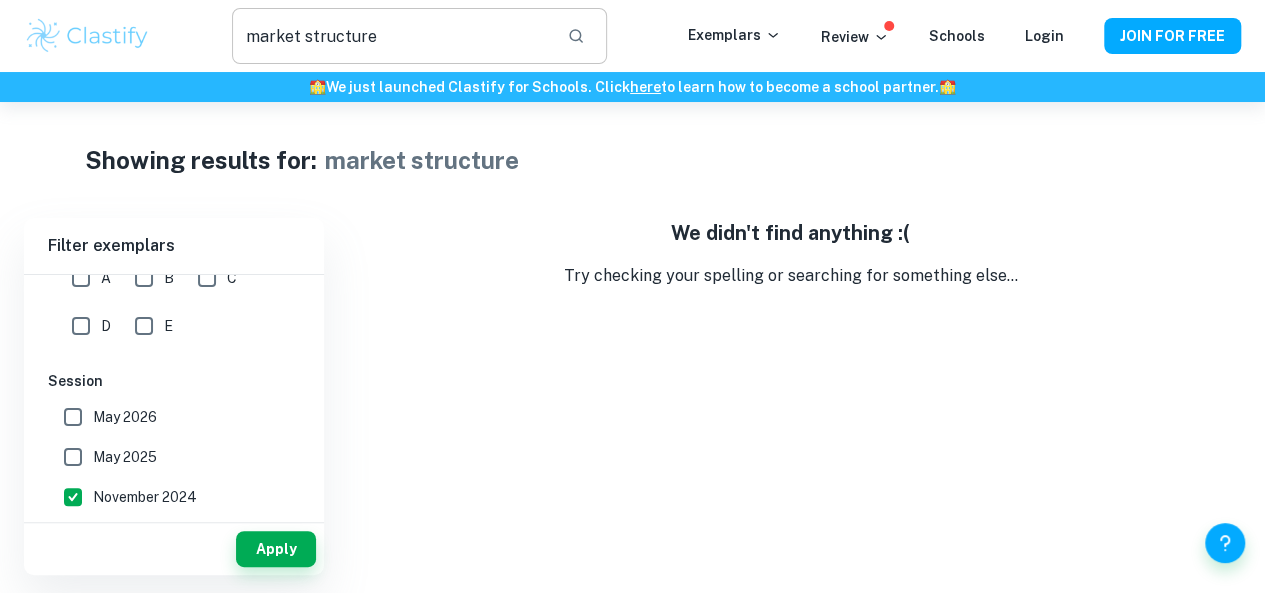 click on "November 2024" at bounding box center (145, 497) 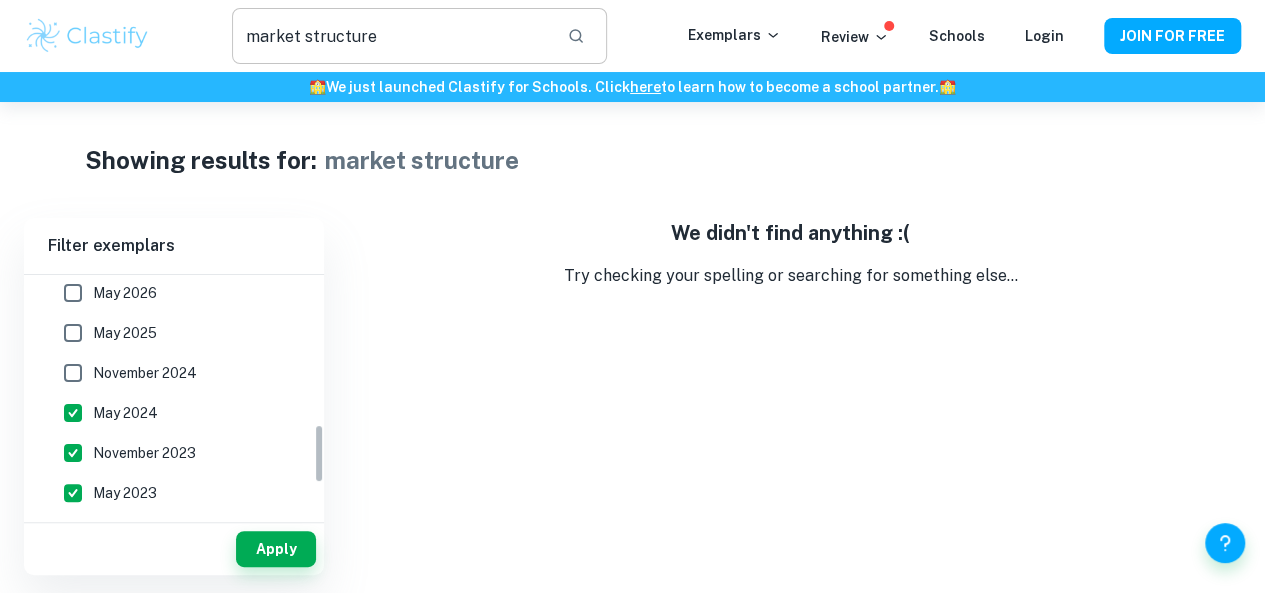 scroll, scrollTop: 607, scrollLeft: 0, axis: vertical 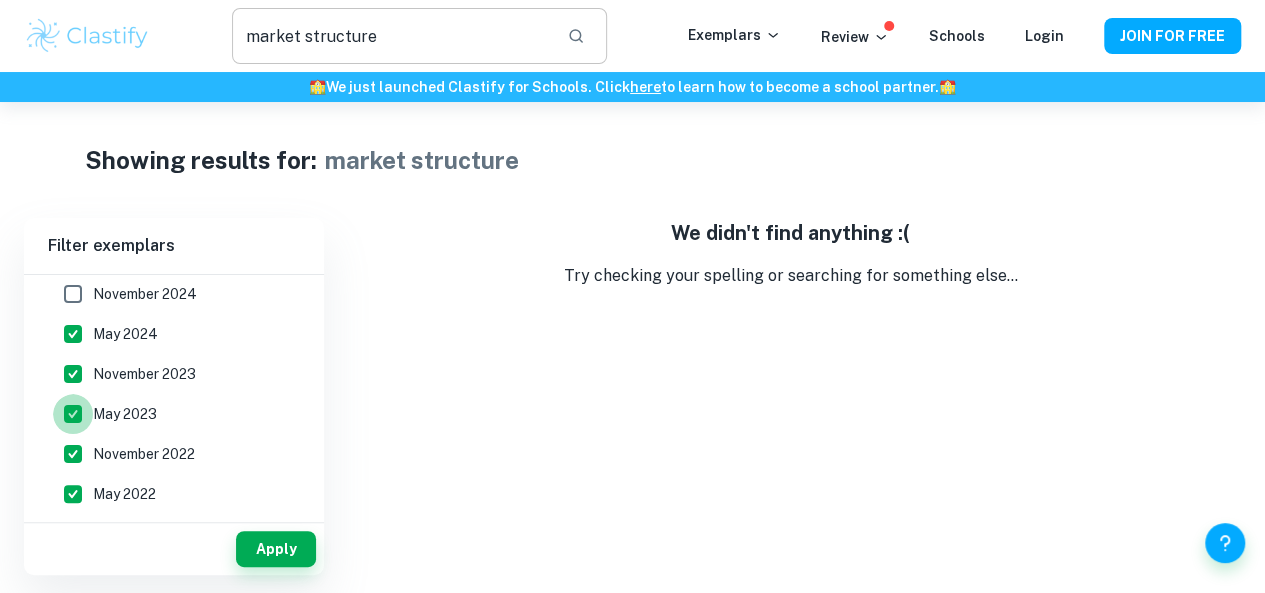 drag, startPoint x: 66, startPoint y: 409, endPoint x: 66, endPoint y: 391, distance: 18 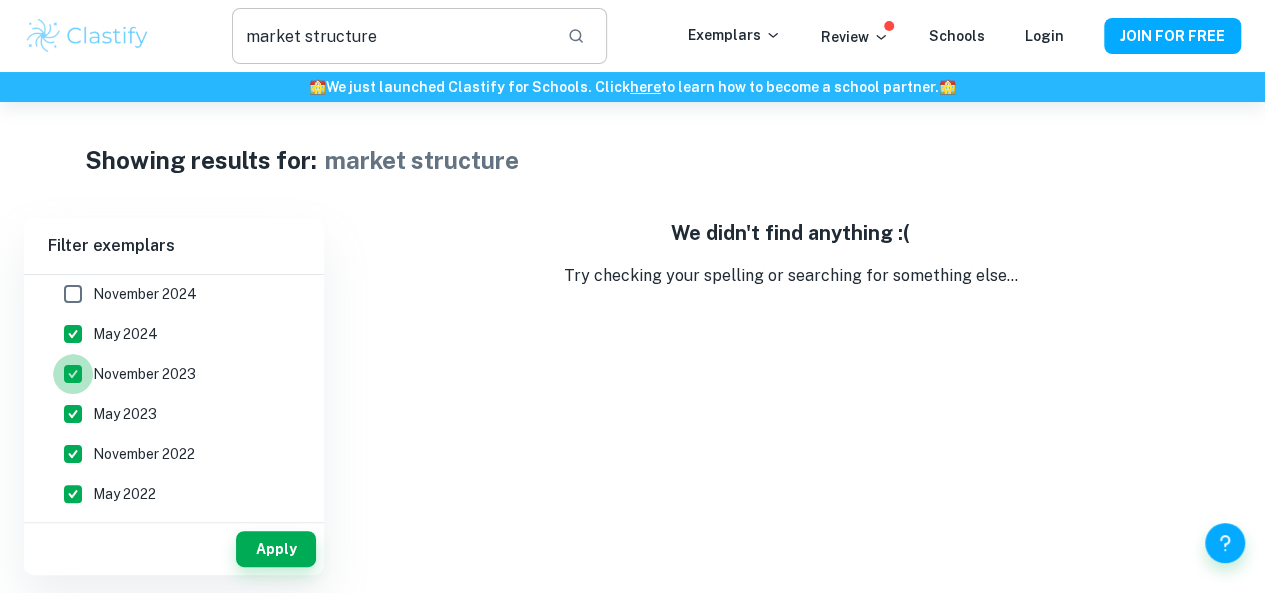 click on "November 2023" at bounding box center (73, 374) 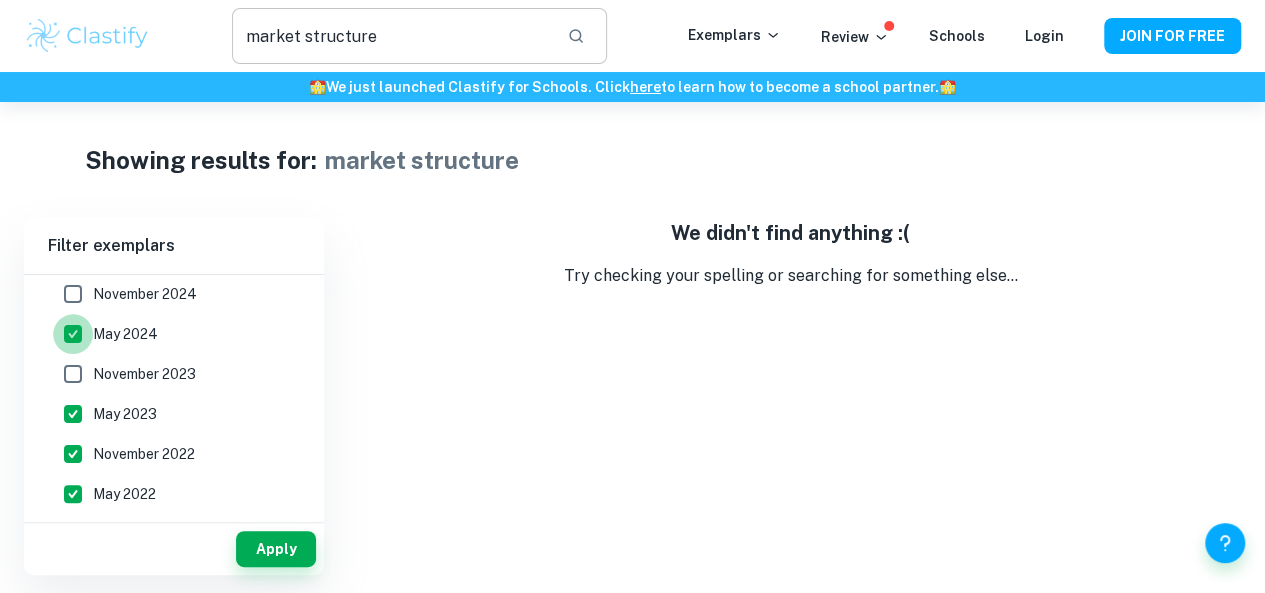click on "May 2024" at bounding box center [73, 334] 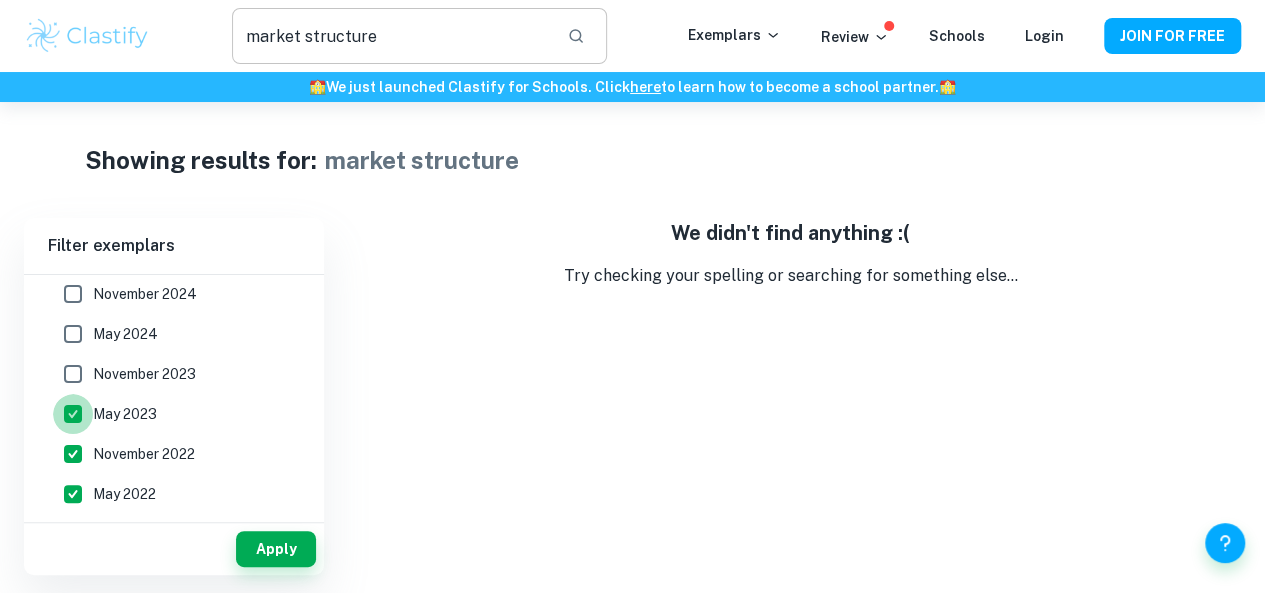 click on "May 2023" at bounding box center [73, 414] 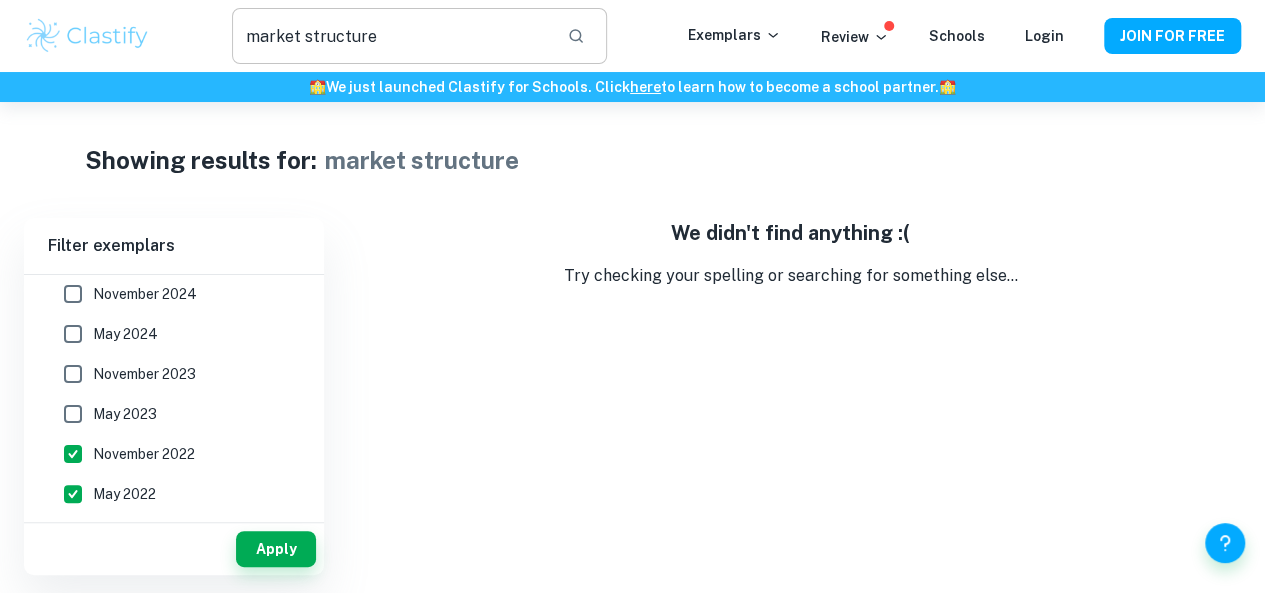 drag, startPoint x: 84, startPoint y: 452, endPoint x: 86, endPoint y: 489, distance: 37.054016 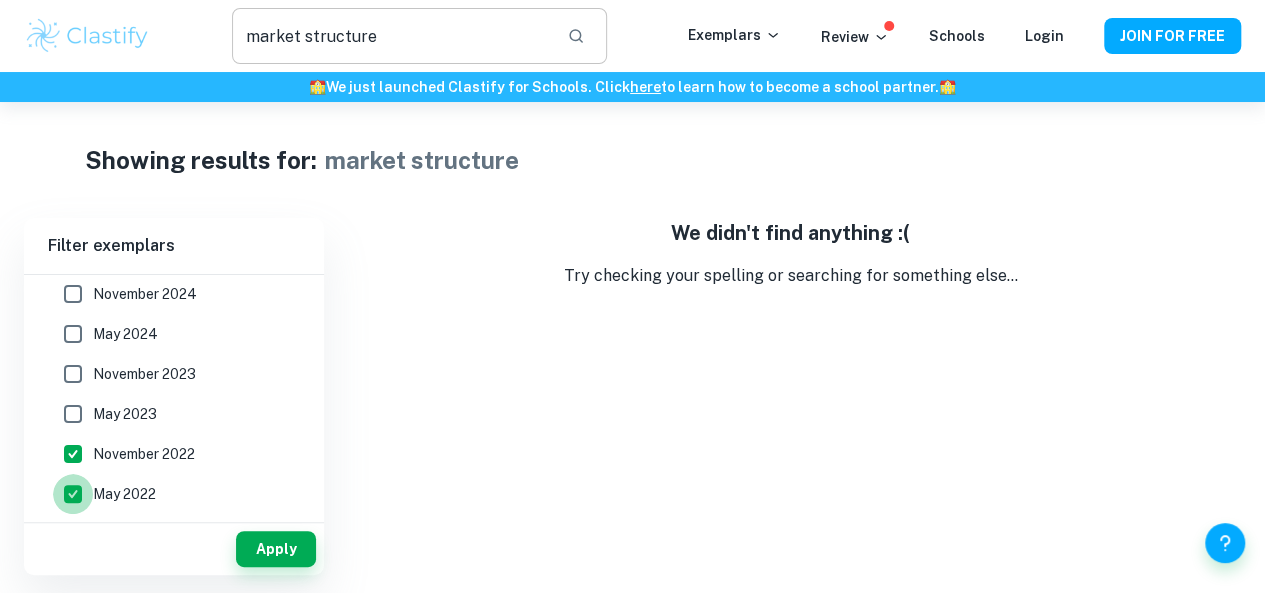 click on "May 2022" at bounding box center (73, 494) 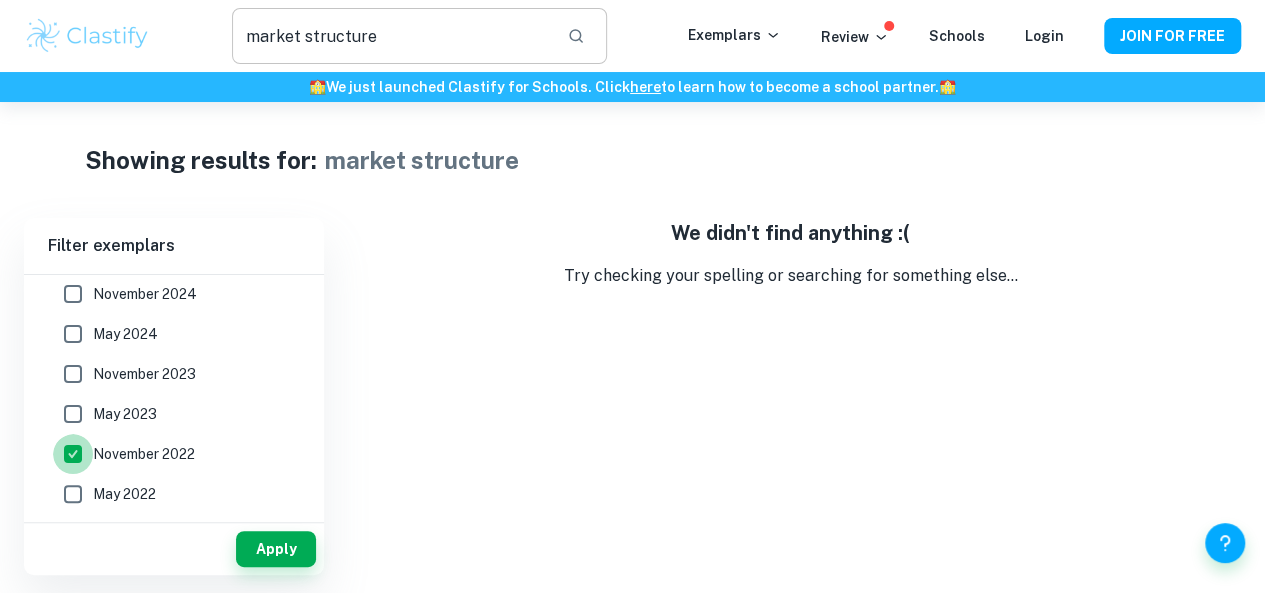 click on "November 2022" at bounding box center (73, 454) 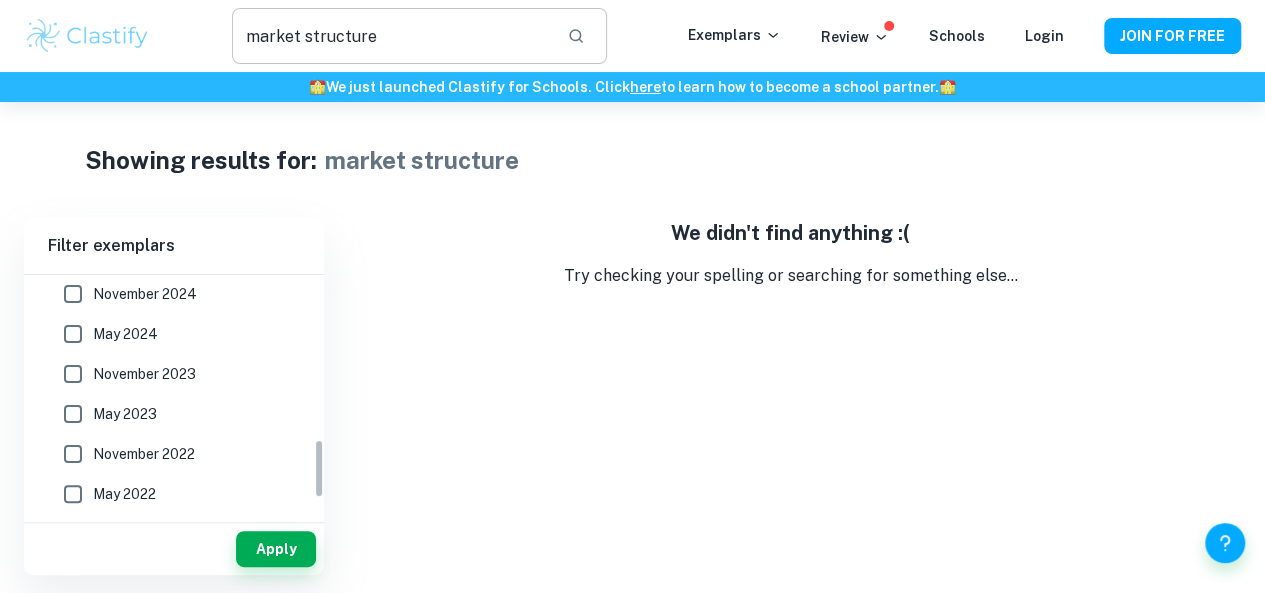scroll, scrollTop: 725, scrollLeft: 0, axis: vertical 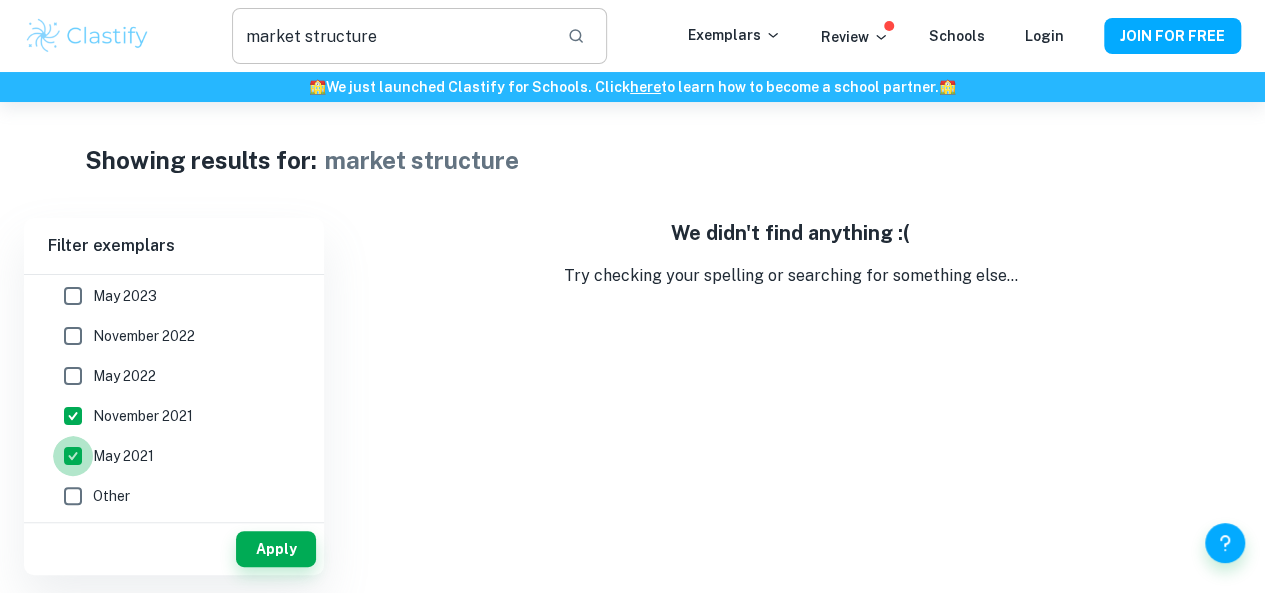 click on "May 2021" at bounding box center [73, 456] 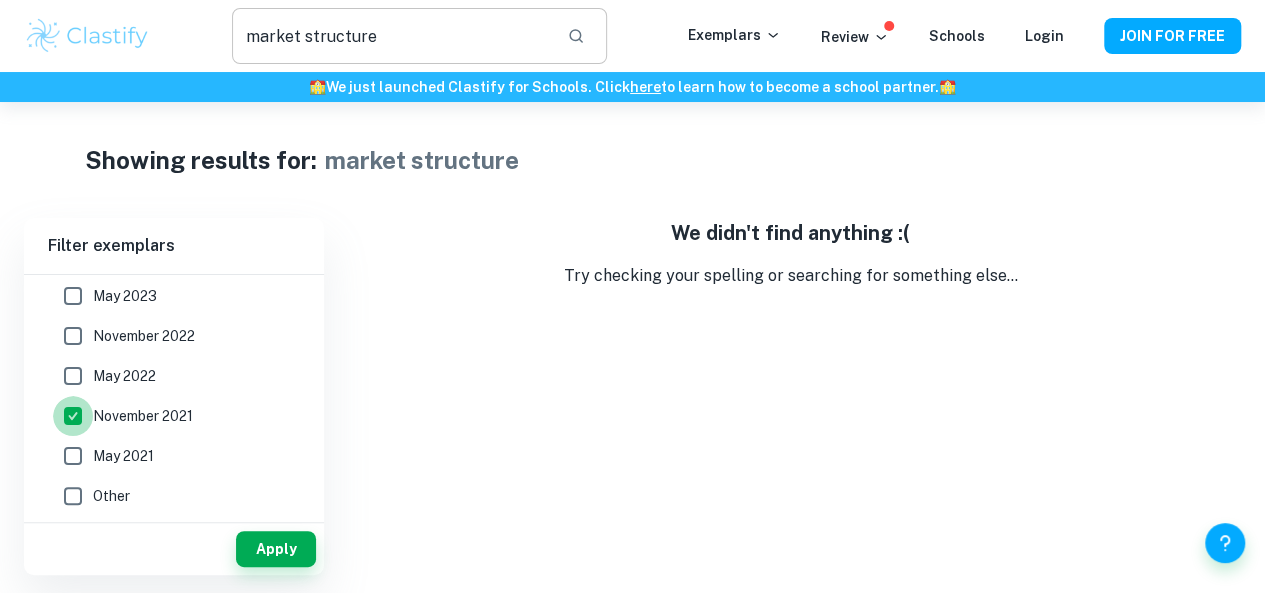 click on "November 2021" at bounding box center [73, 416] 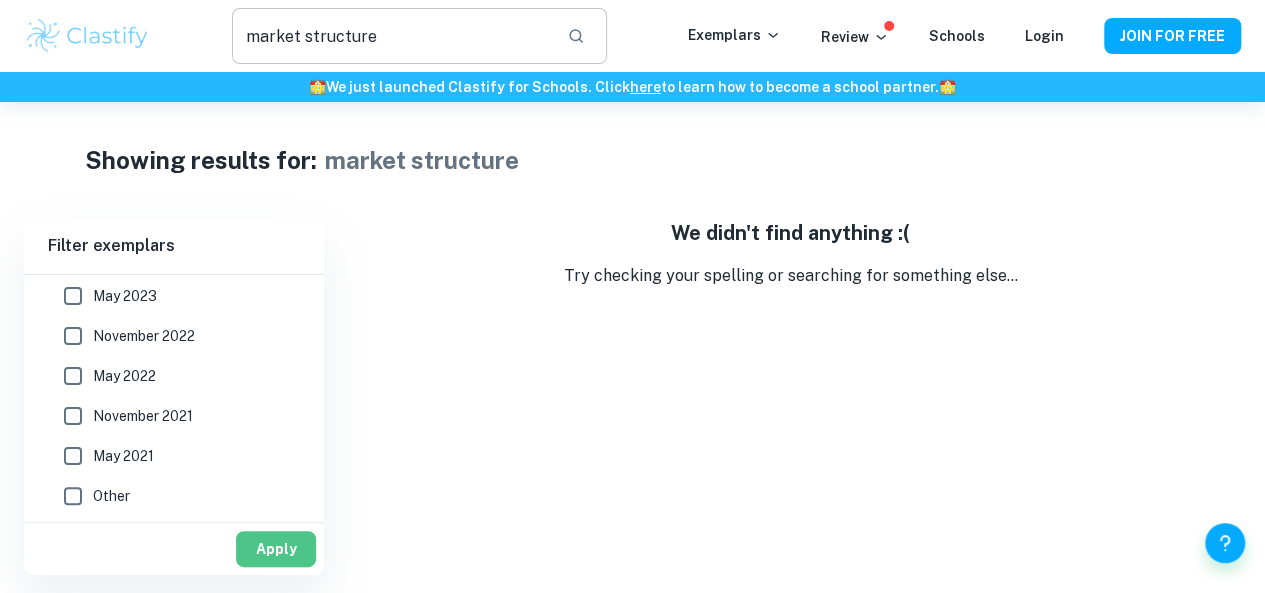 click on "Apply" at bounding box center (276, 549) 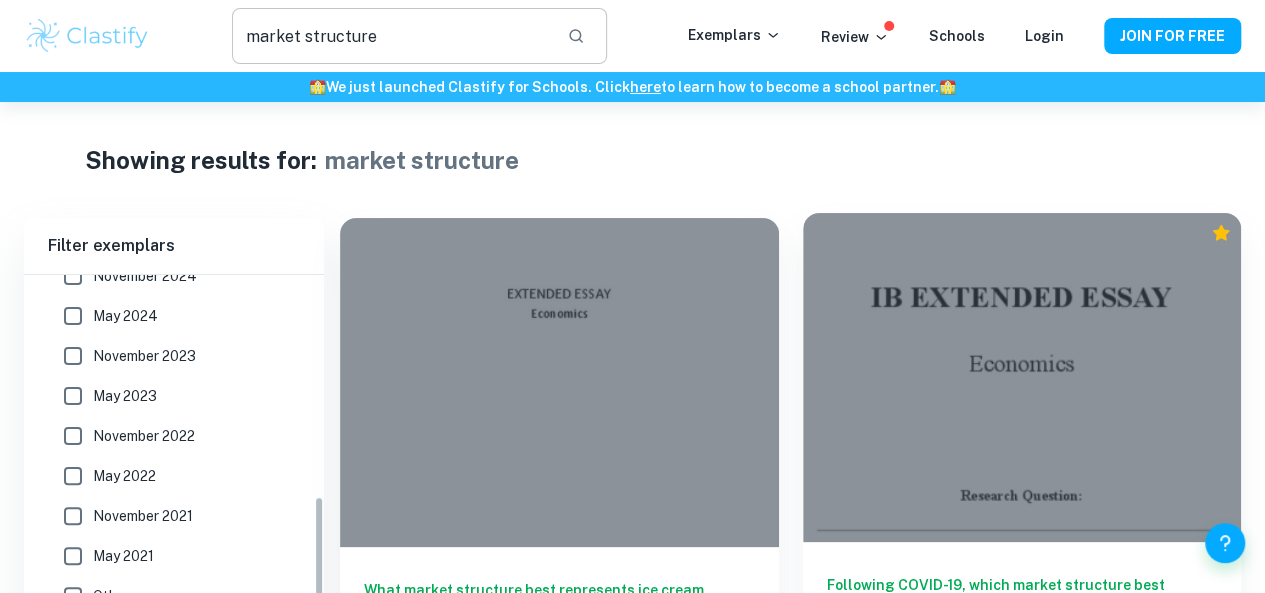 scroll, scrollTop: 102, scrollLeft: 0, axis: vertical 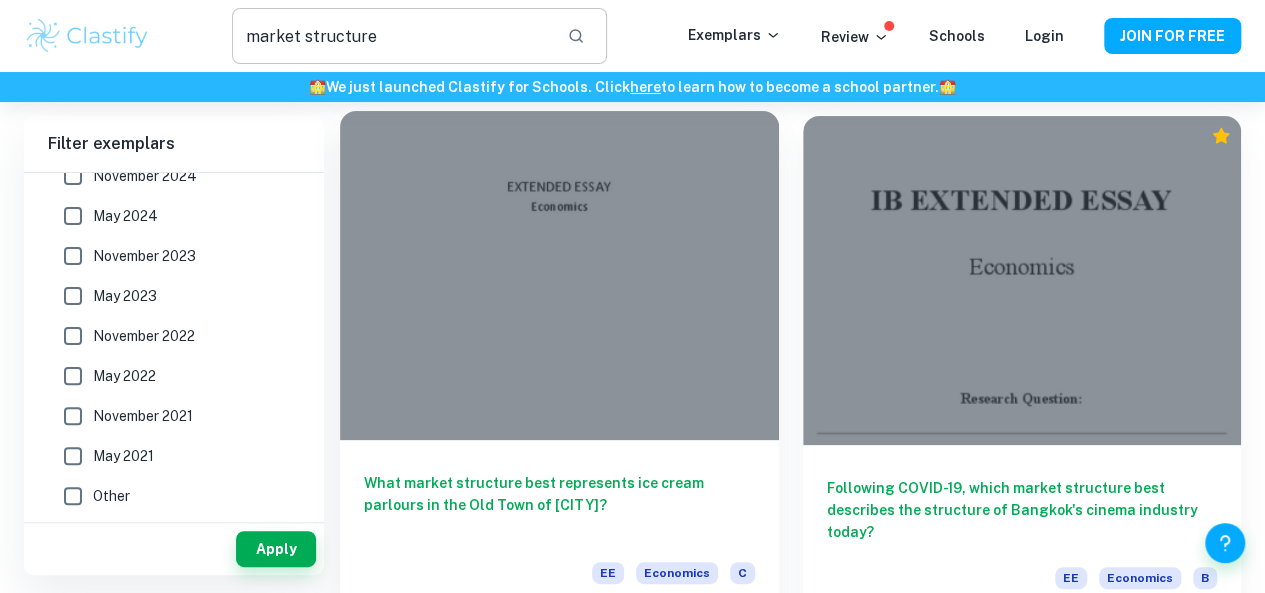 click on "What market structure best represents ice cream parlours in the Old Town of [CITY]?" at bounding box center (559, 505) 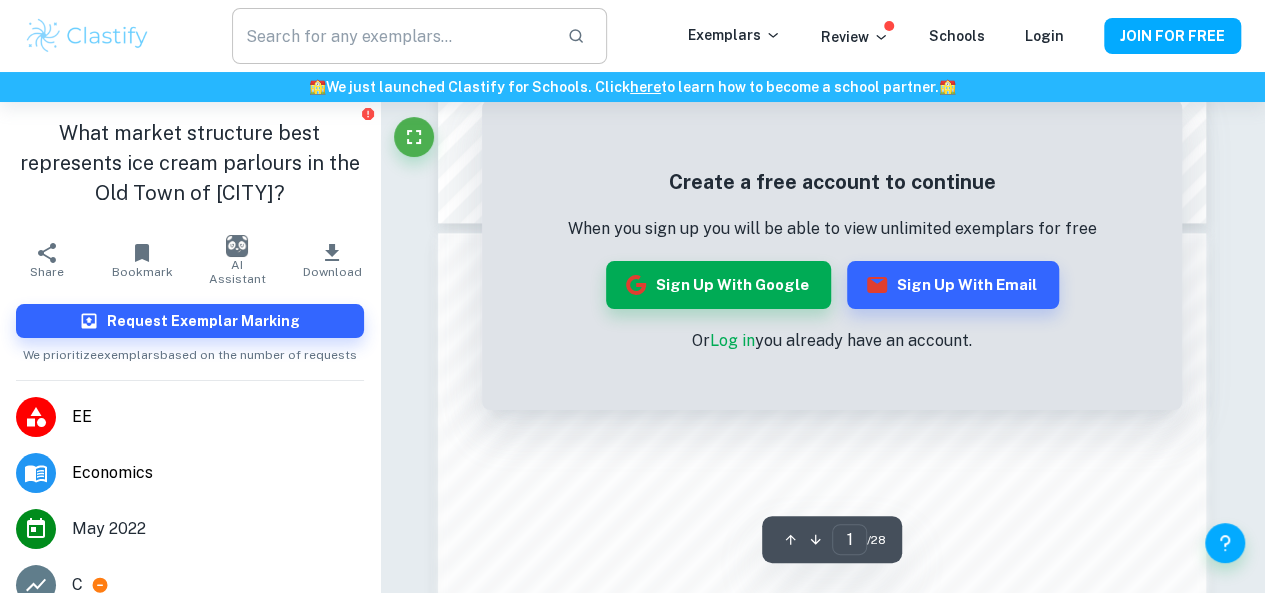 scroll, scrollTop: 984, scrollLeft: 0, axis: vertical 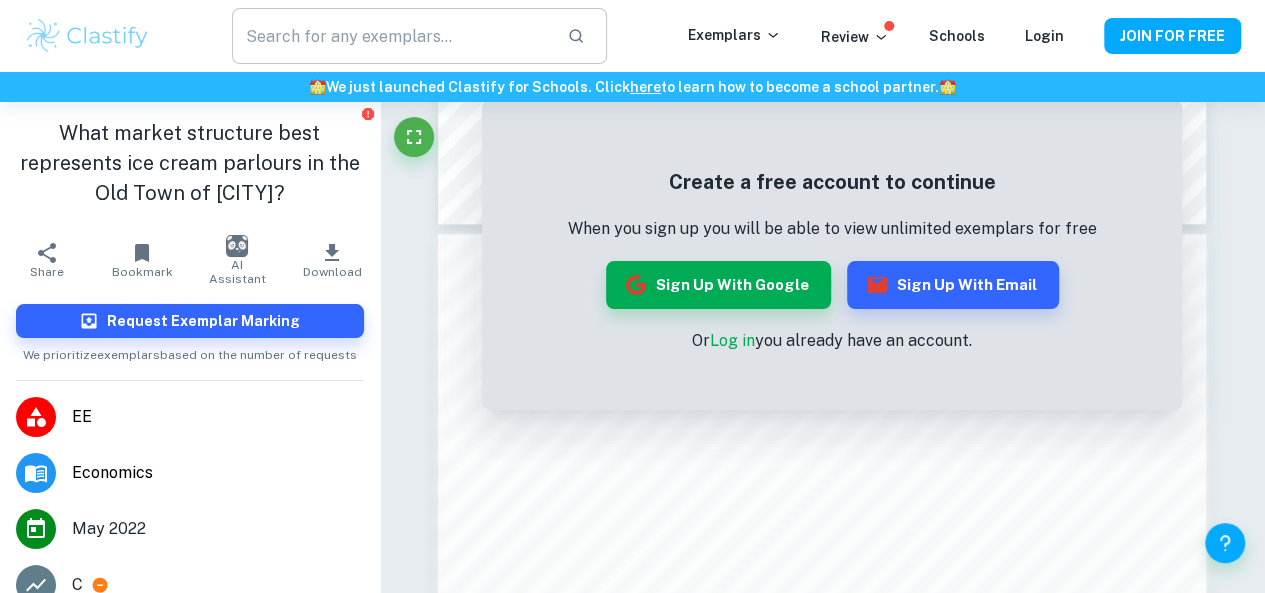 type on "market structure" 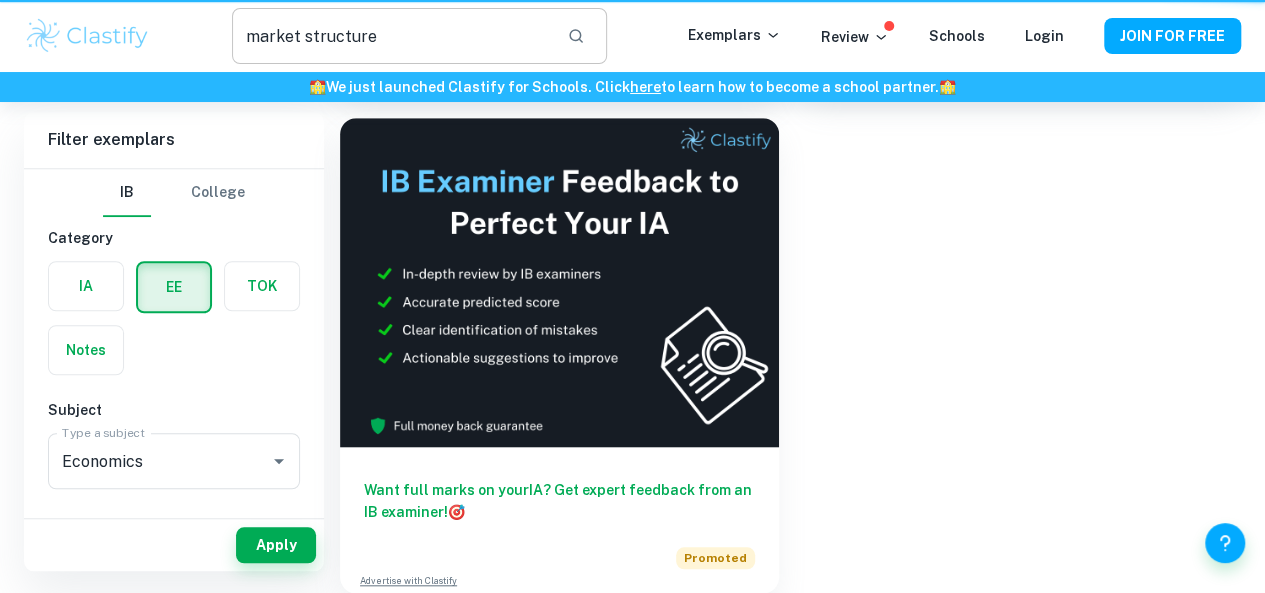 scroll, scrollTop: 102, scrollLeft: 0, axis: vertical 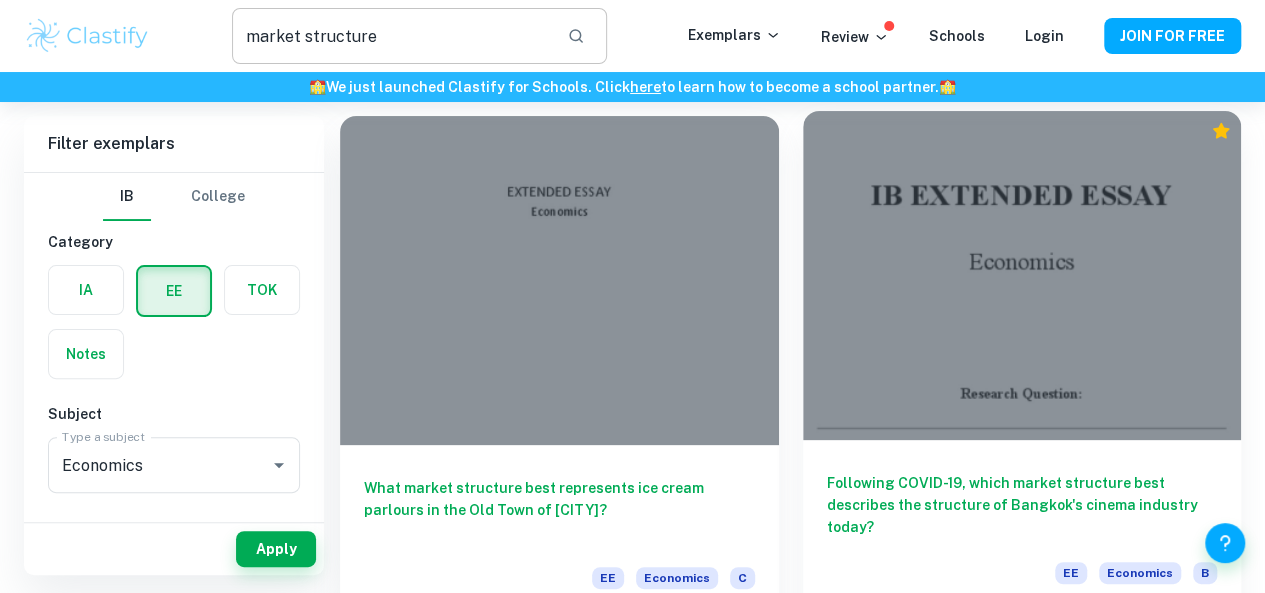 click on "Following COVID-19, which market structure best describes the structure of Bangkok's cinema industry today?" at bounding box center [1022, 505] 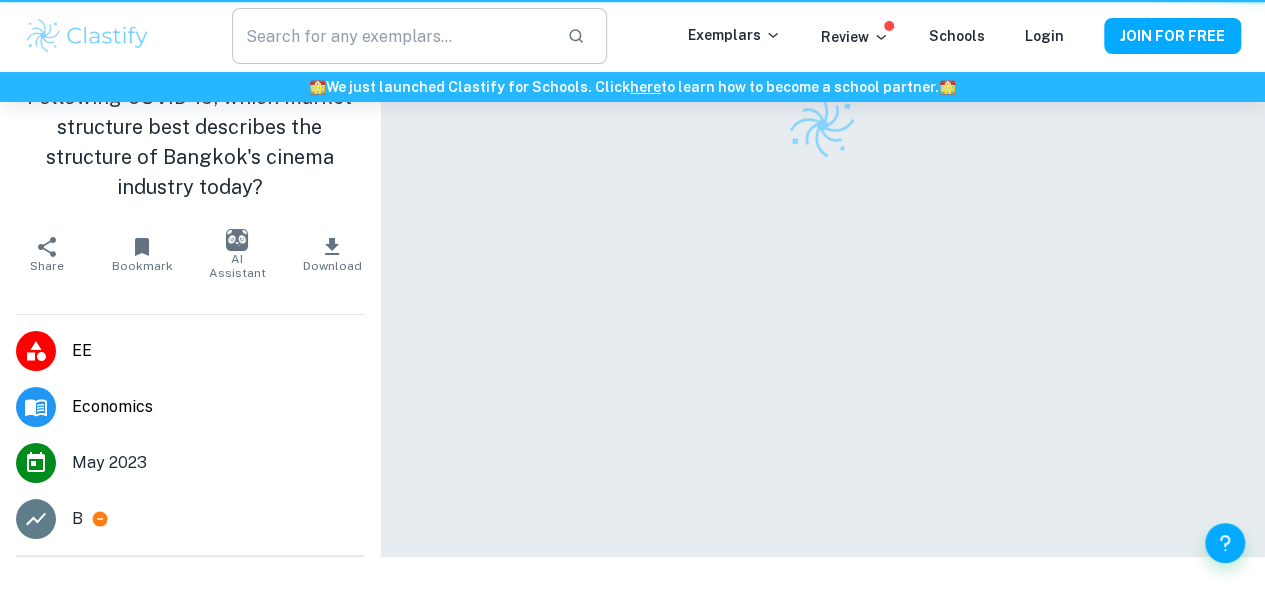 scroll, scrollTop: 0, scrollLeft: 0, axis: both 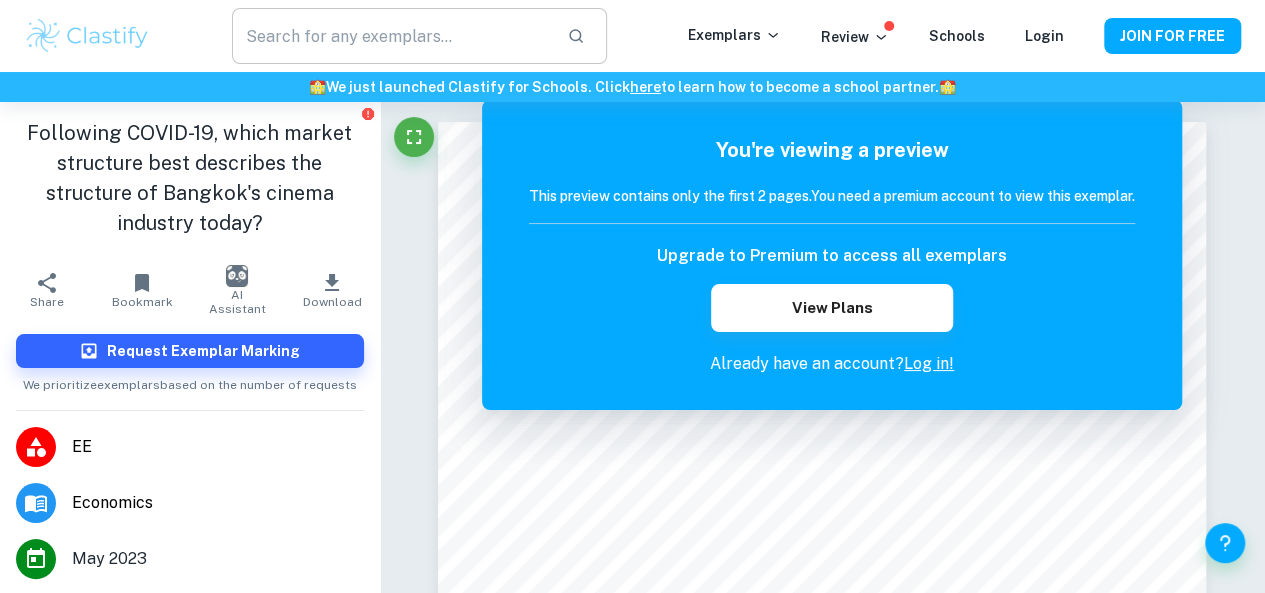 type on "market structure" 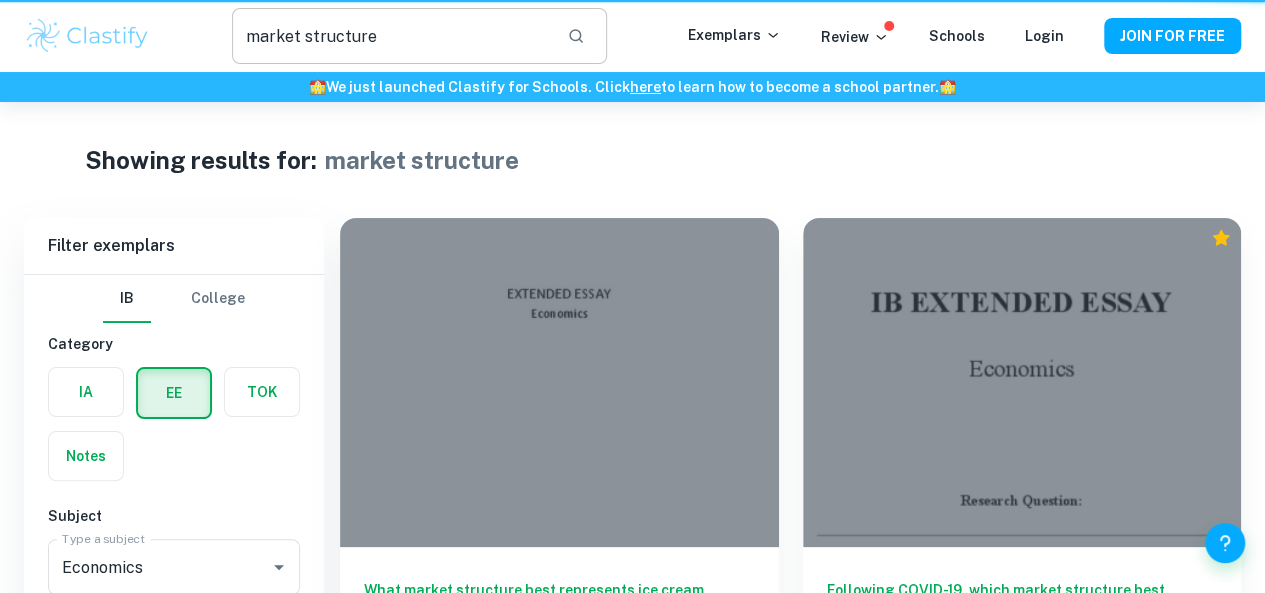 scroll, scrollTop: 102, scrollLeft: 0, axis: vertical 